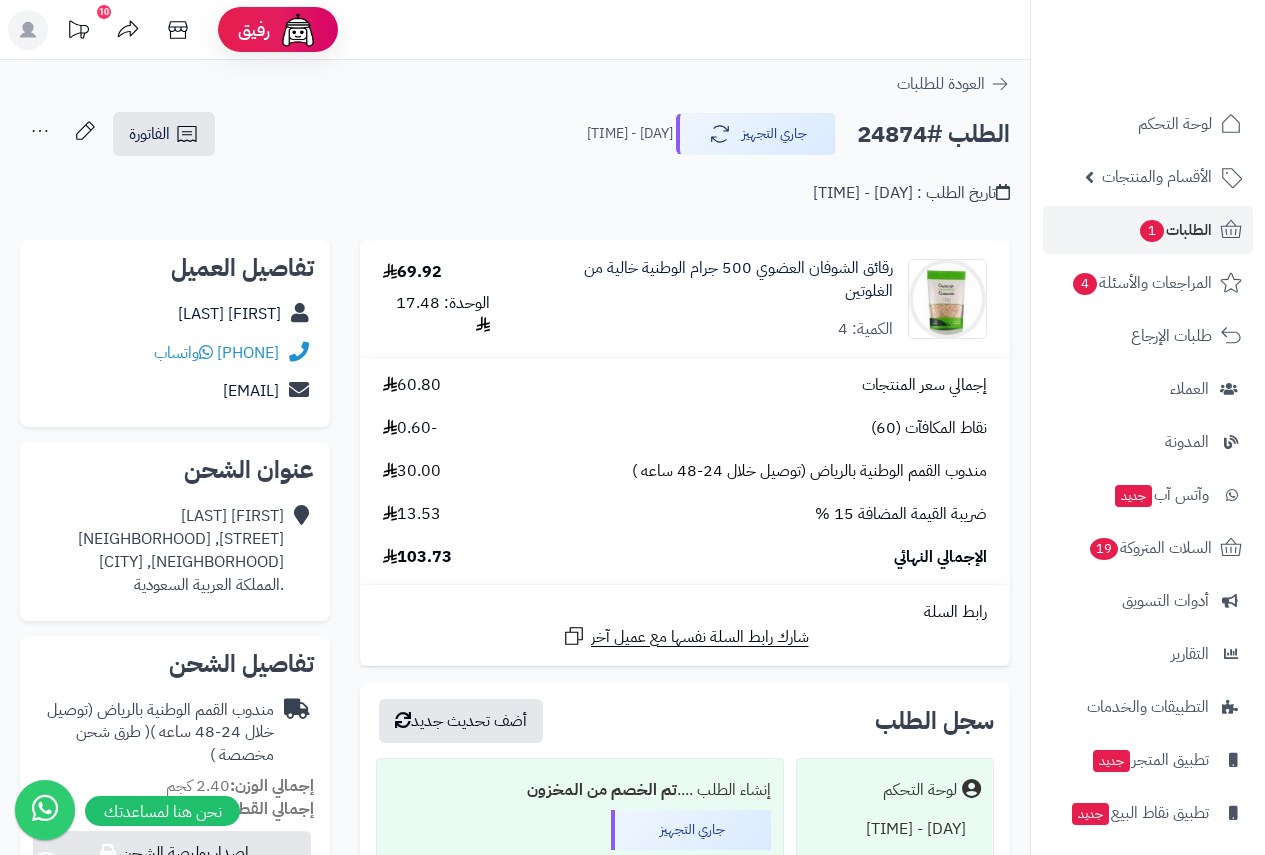 scroll, scrollTop: 0, scrollLeft: 0, axis: both 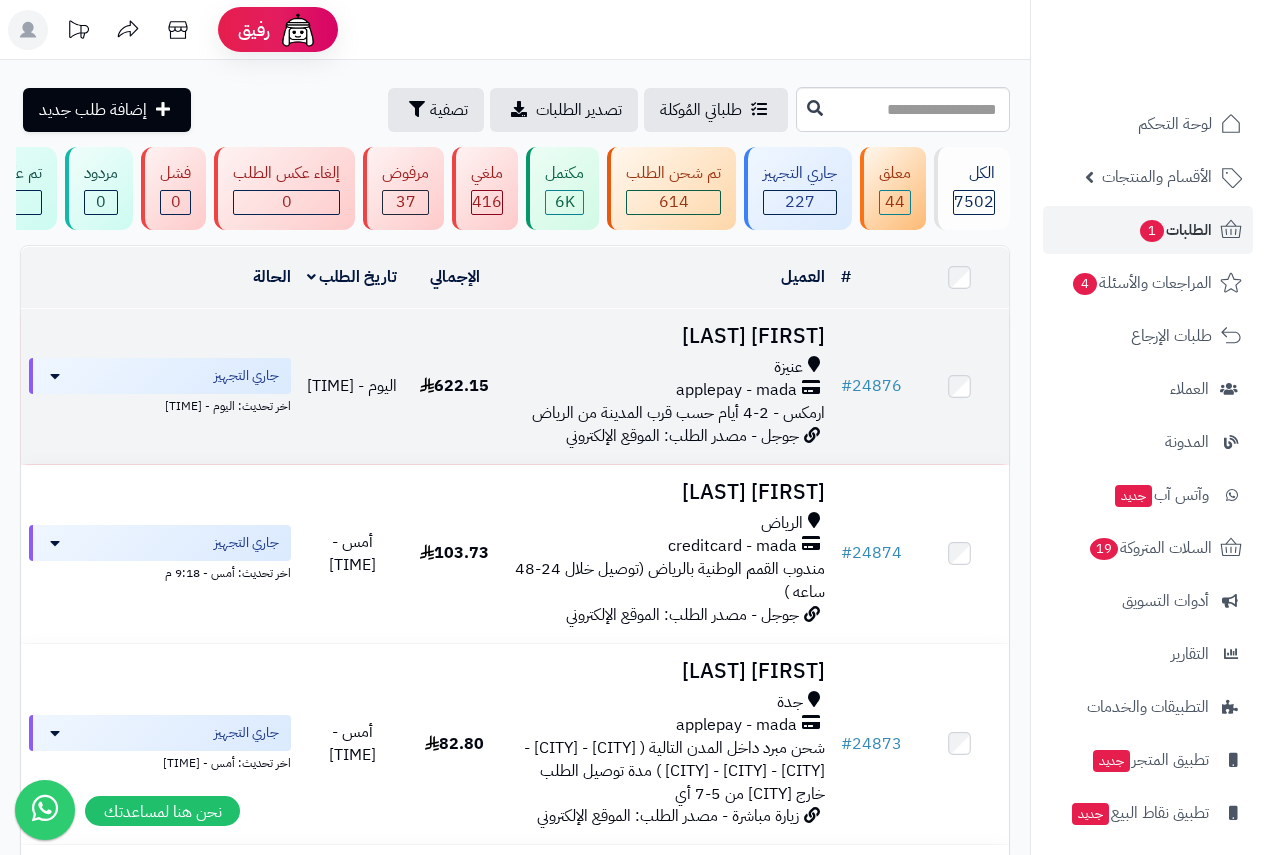 click on "[FIRST] [LAST]" at bounding box center [668, 336] 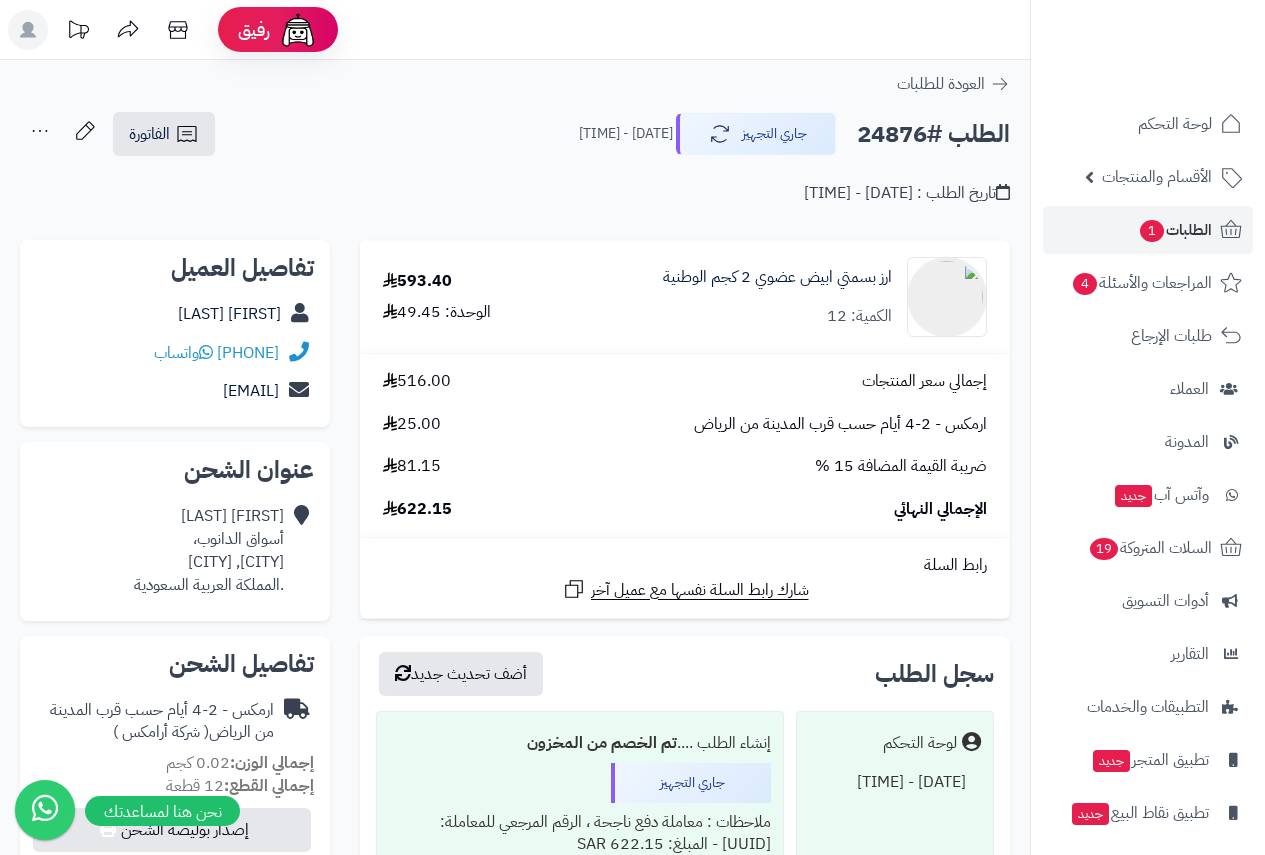 scroll, scrollTop: 0, scrollLeft: 0, axis: both 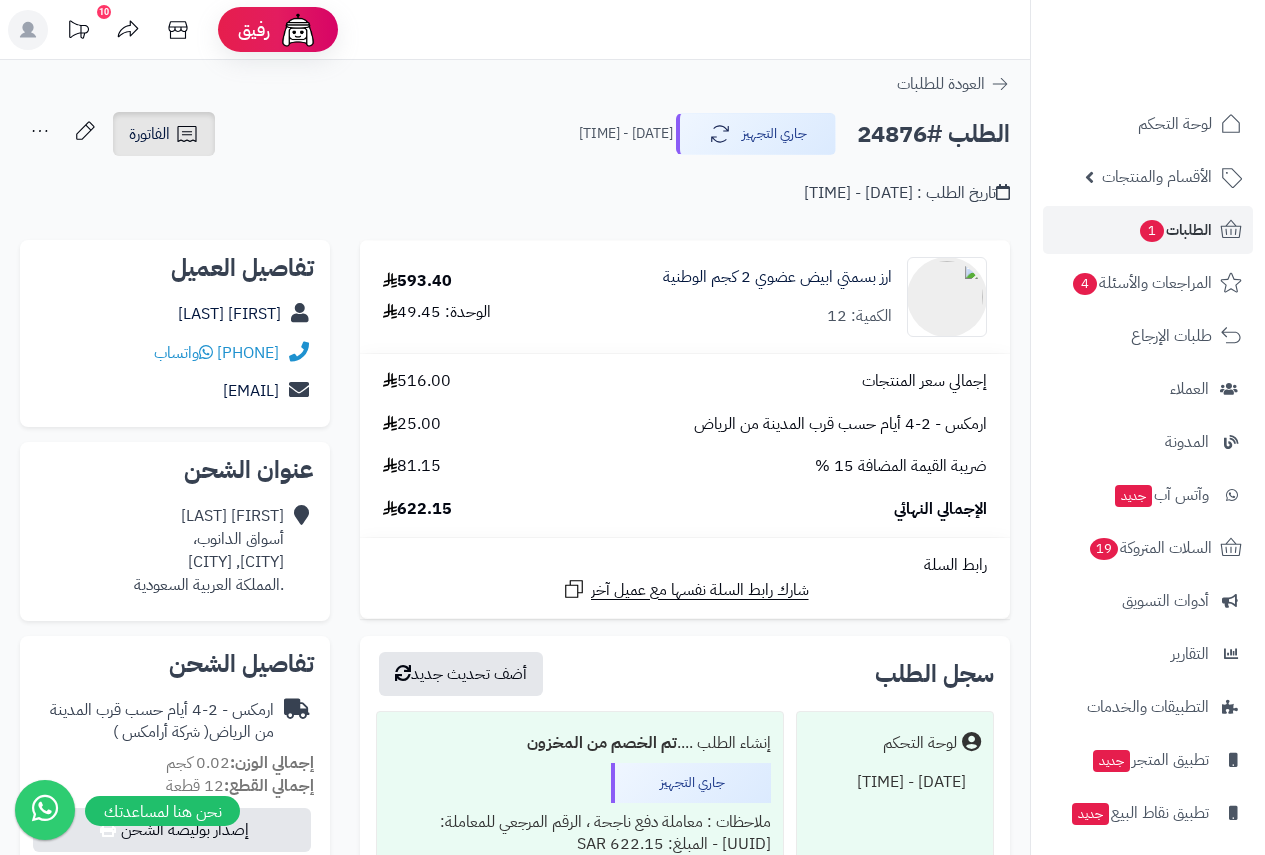 click on "الفاتورة" at bounding box center [149, 134] 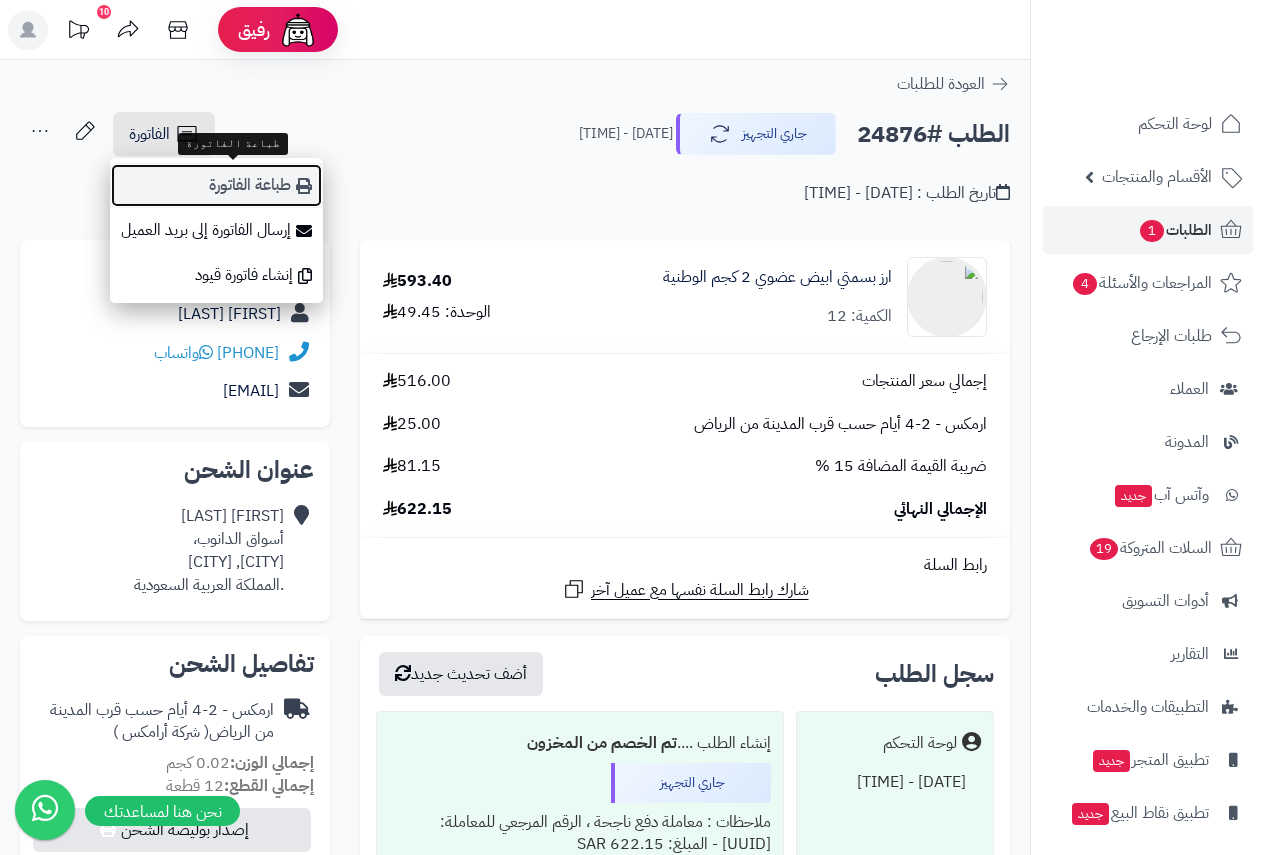 click on "طباعة الفاتورة" at bounding box center (216, 185) 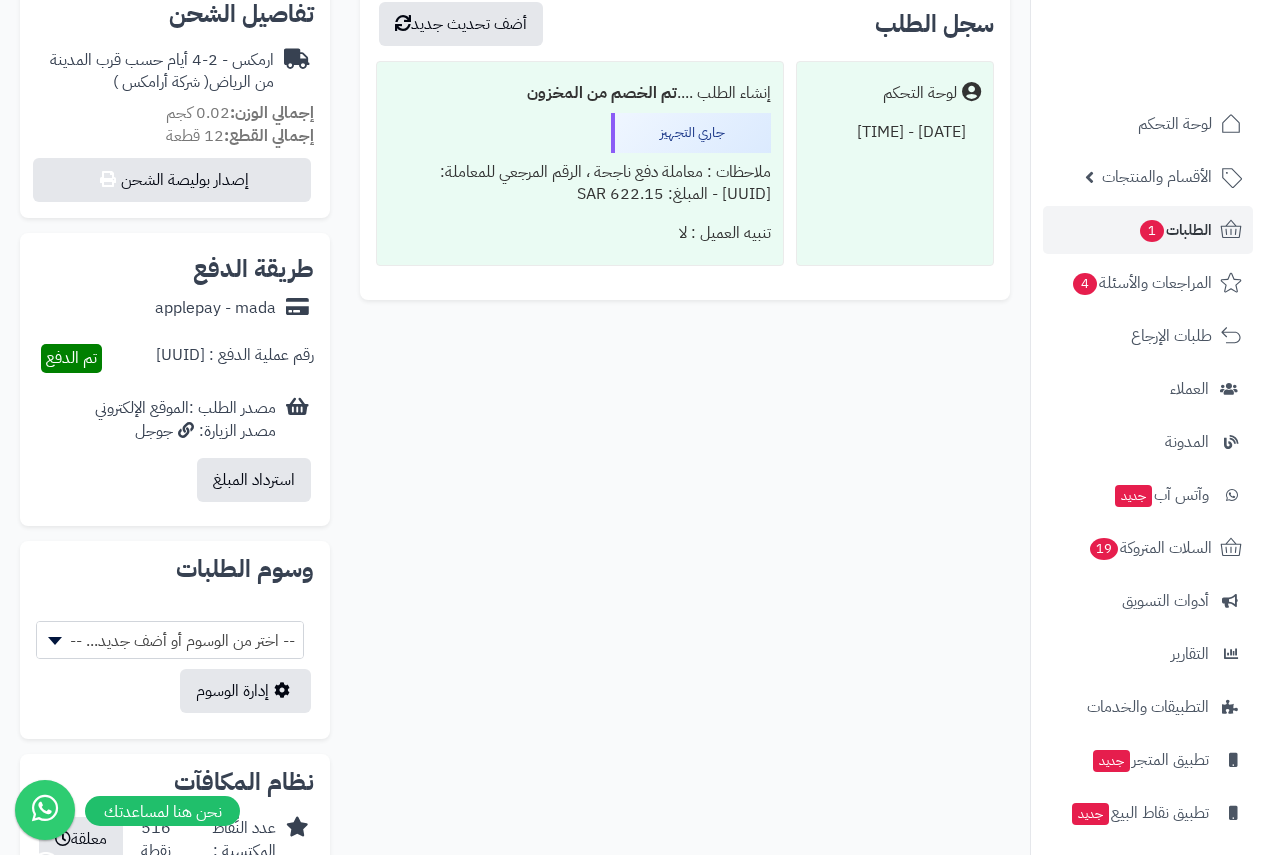 scroll, scrollTop: 583, scrollLeft: 0, axis: vertical 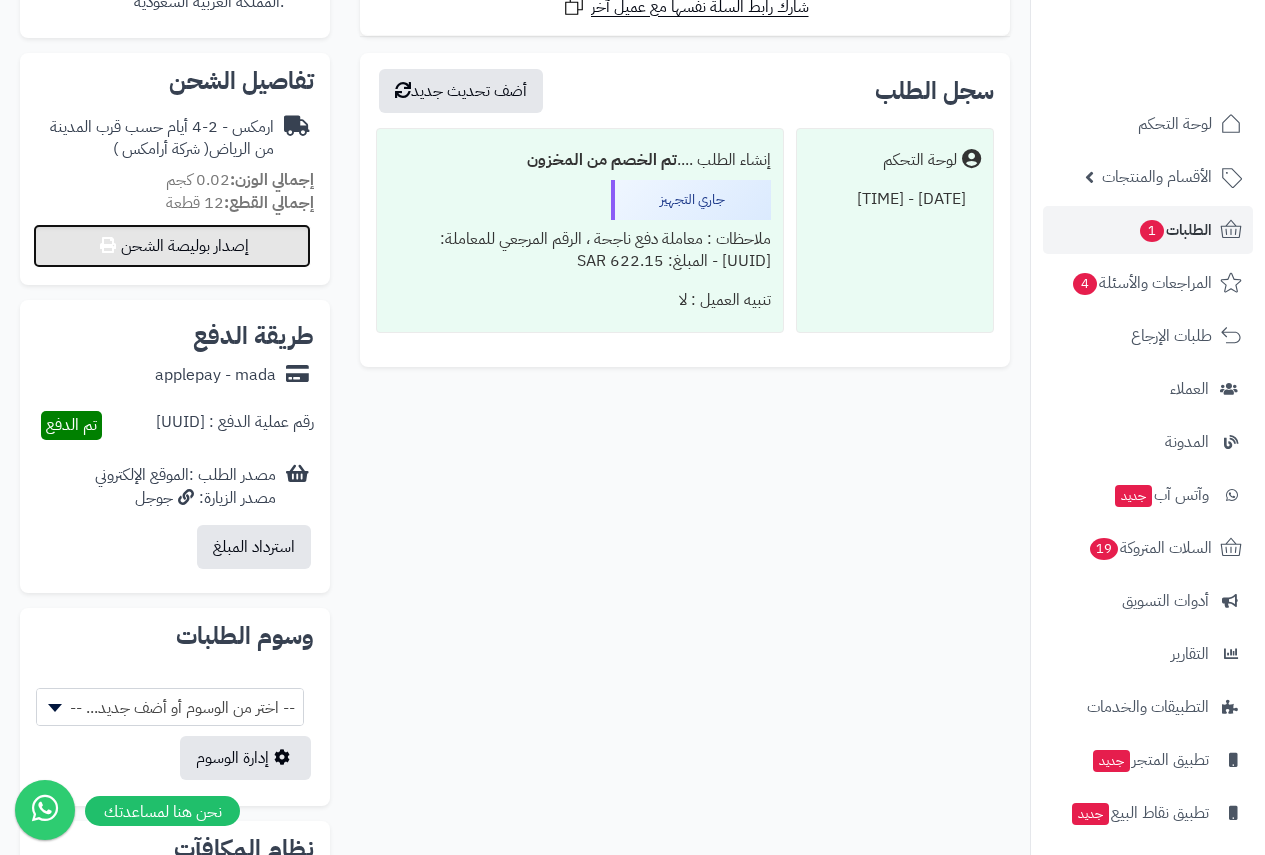 click on "إصدار بوليصة الشحن" at bounding box center (172, 246) 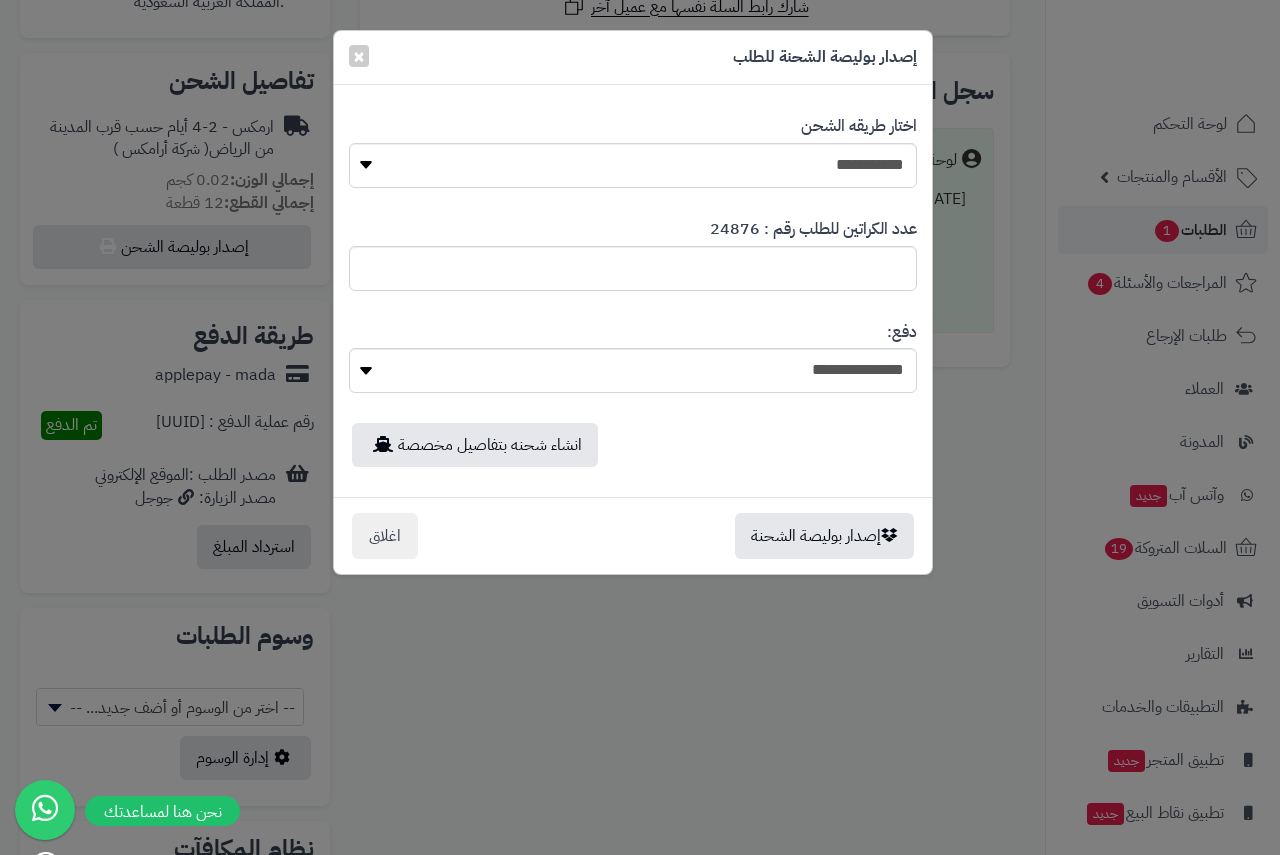 click on "**********" at bounding box center (633, 151) 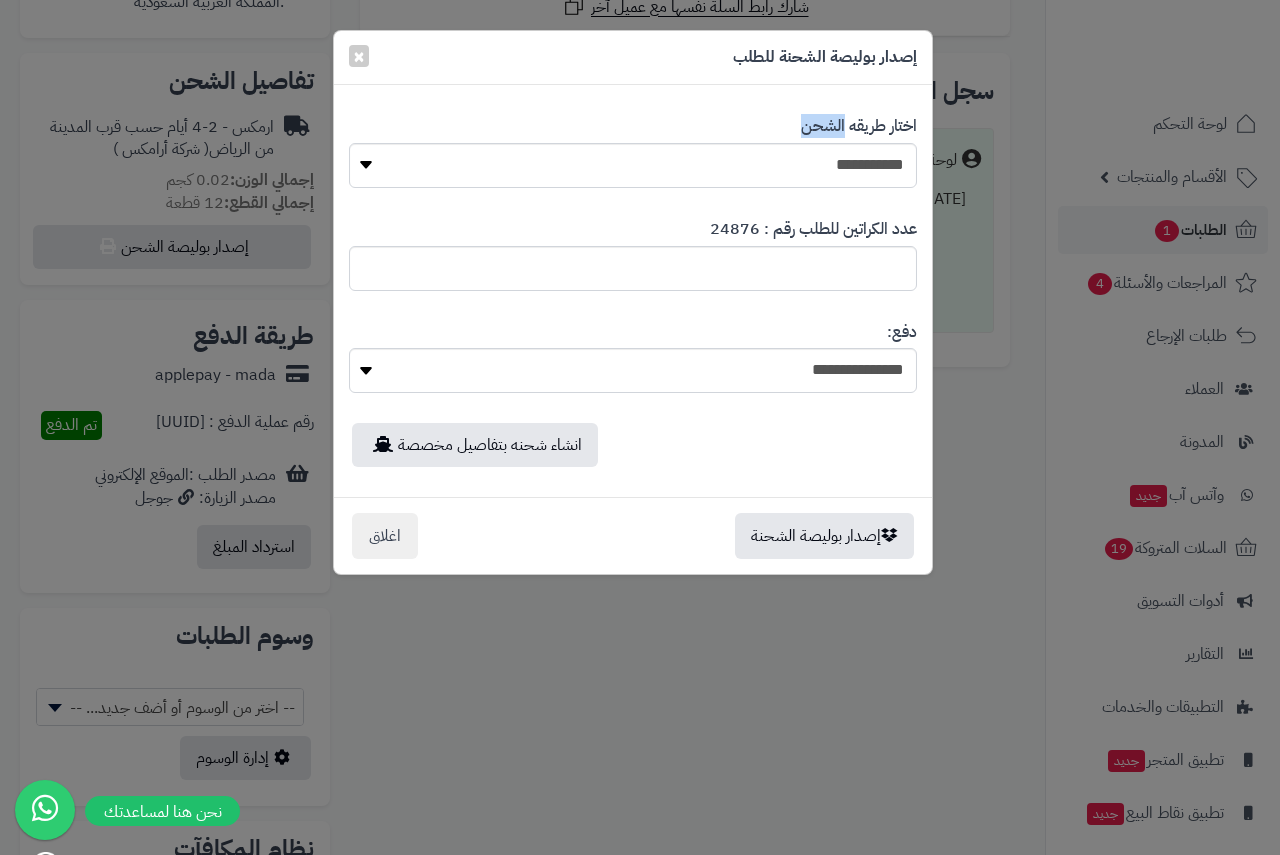 click at bounding box center [829, 139] 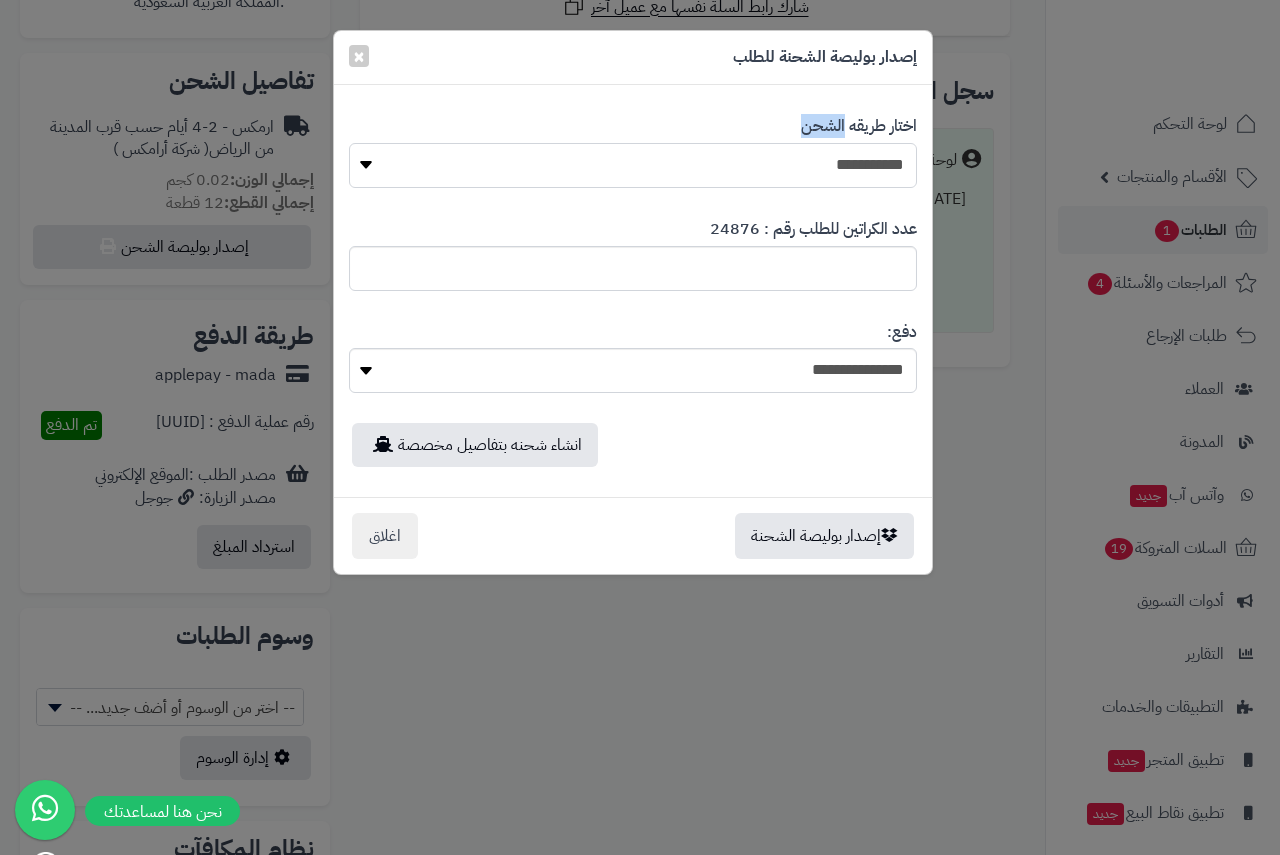 click on "**********" at bounding box center (633, 165) 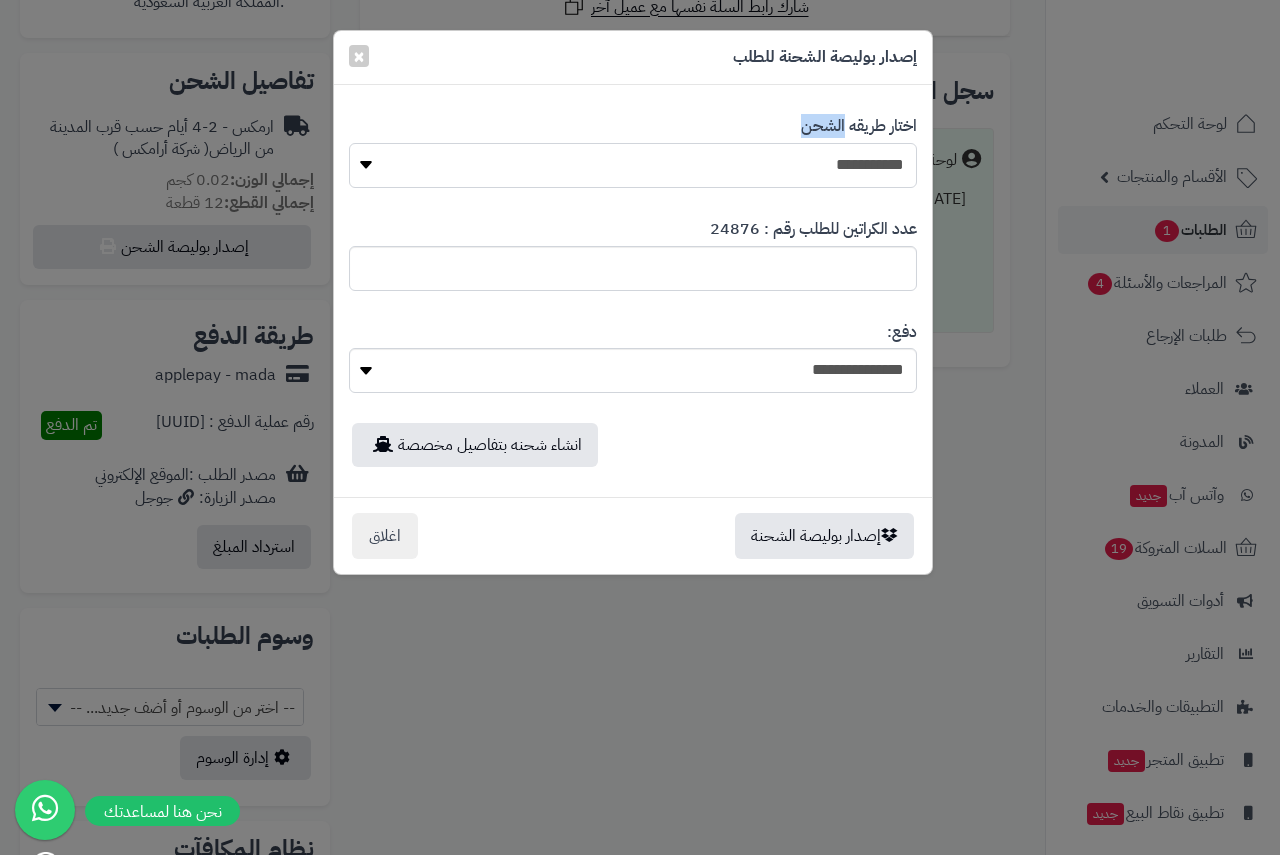 select on "***" 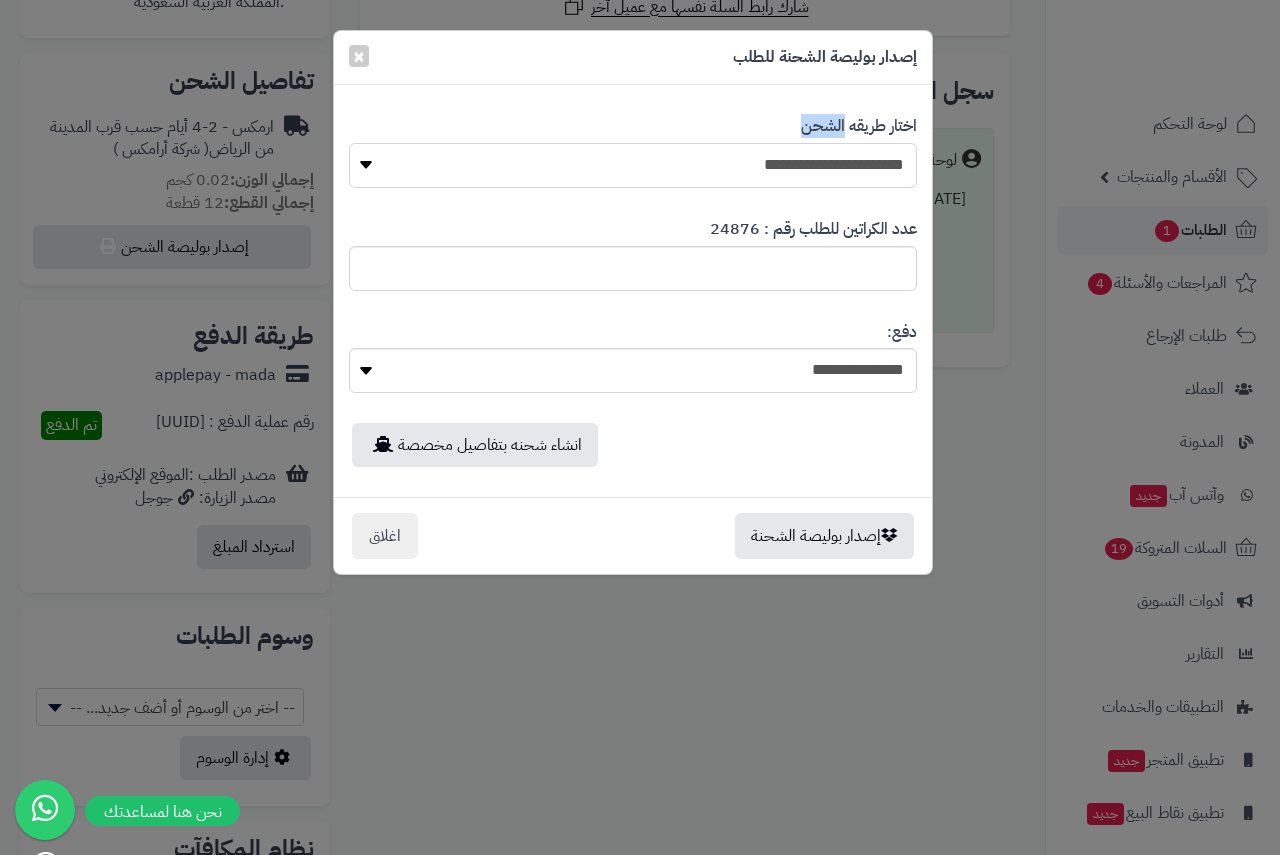 click on "**********" at bounding box center (633, 165) 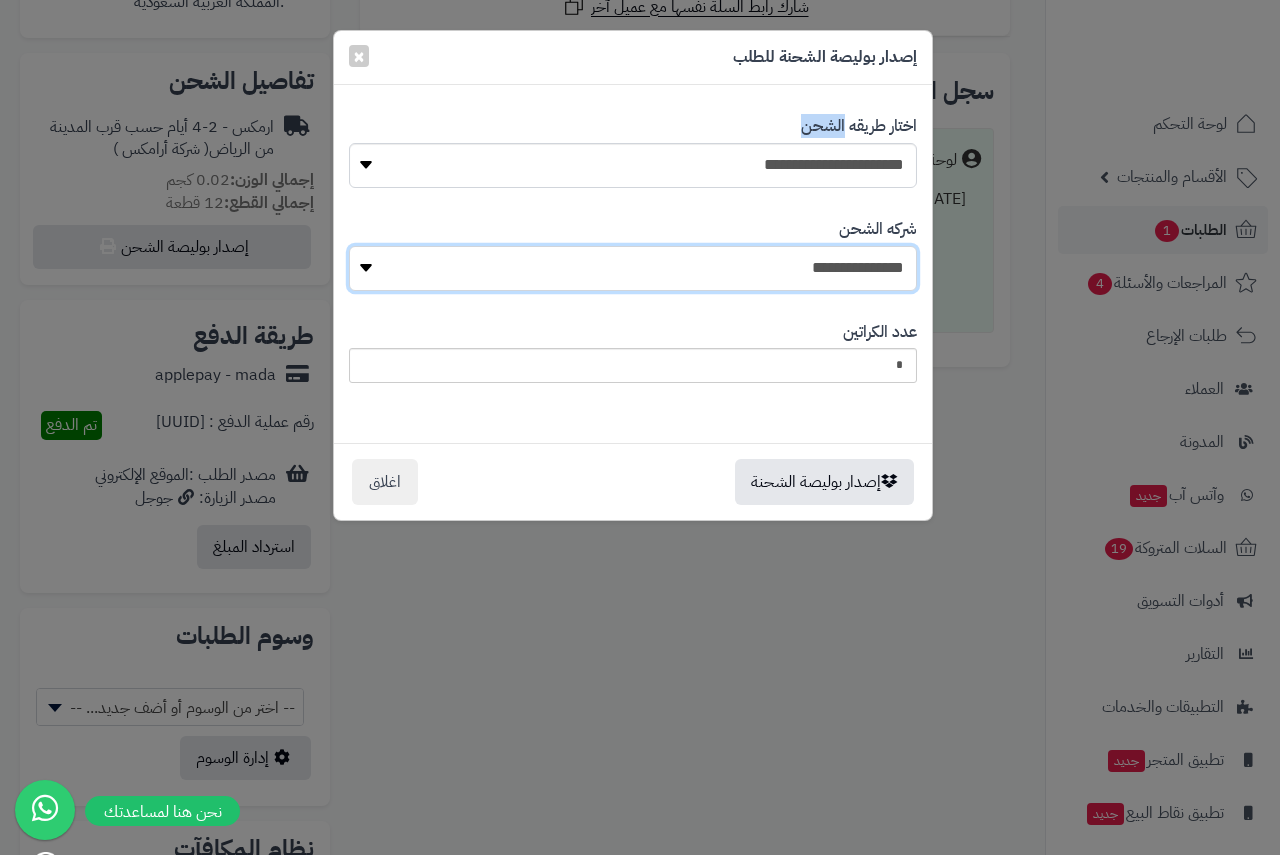 click on "**********" at bounding box center [633, 268] 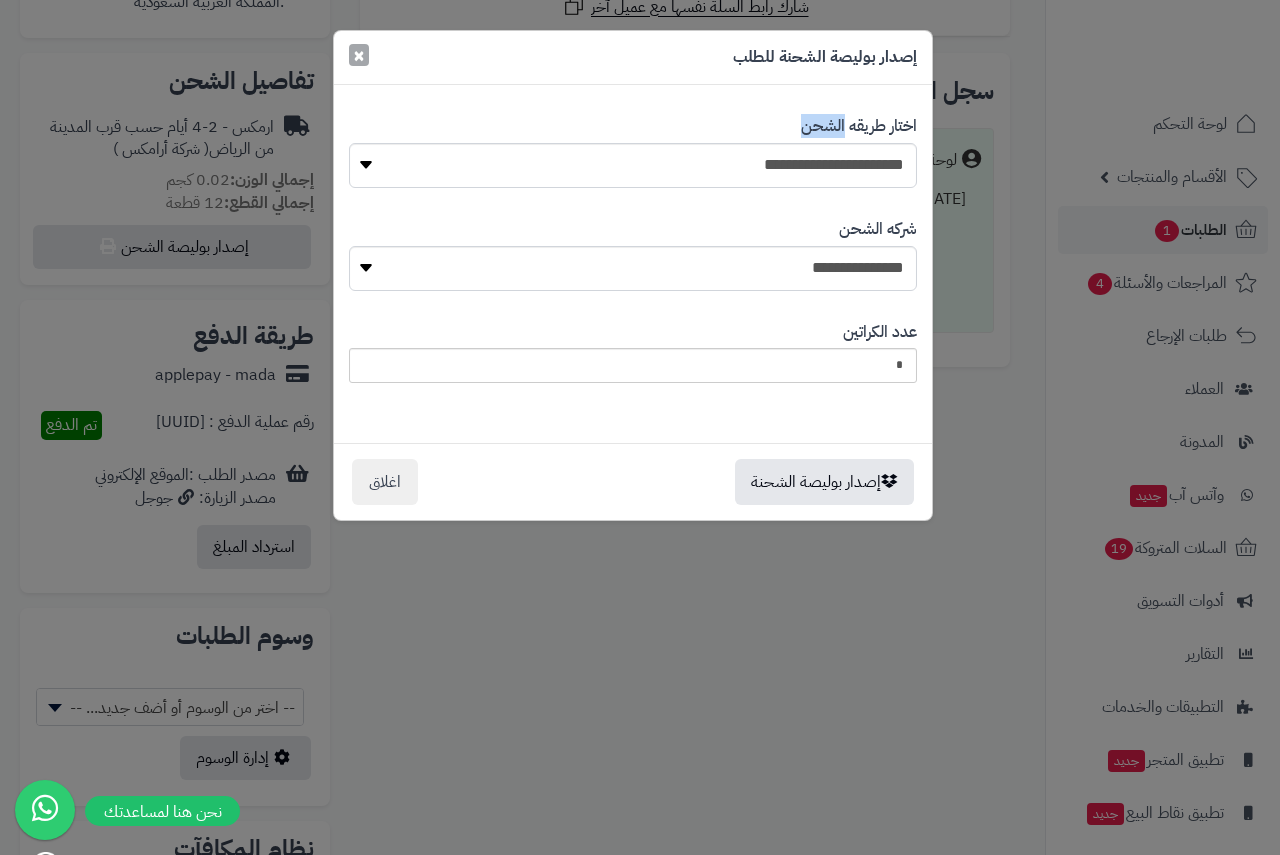click on "×" at bounding box center [359, 55] 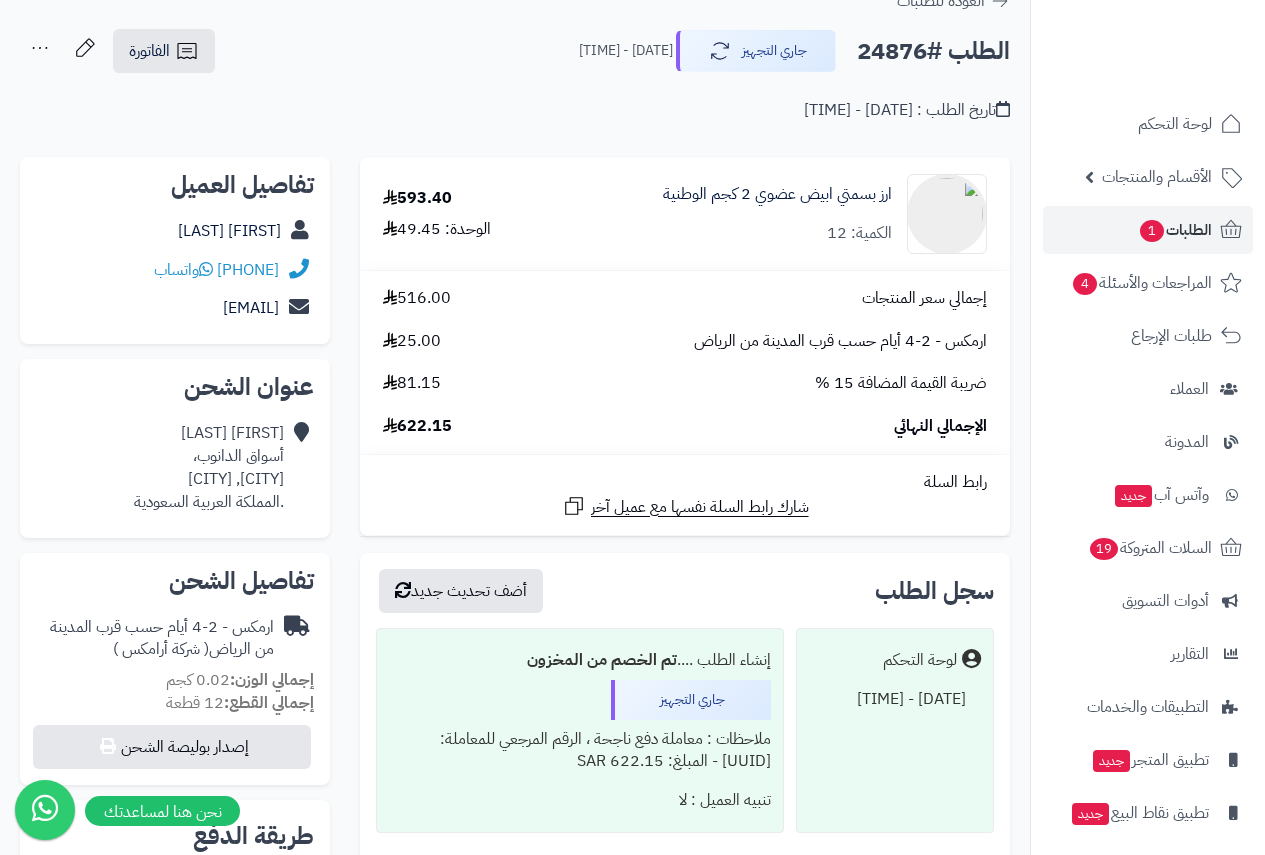 scroll, scrollTop: 0, scrollLeft: 0, axis: both 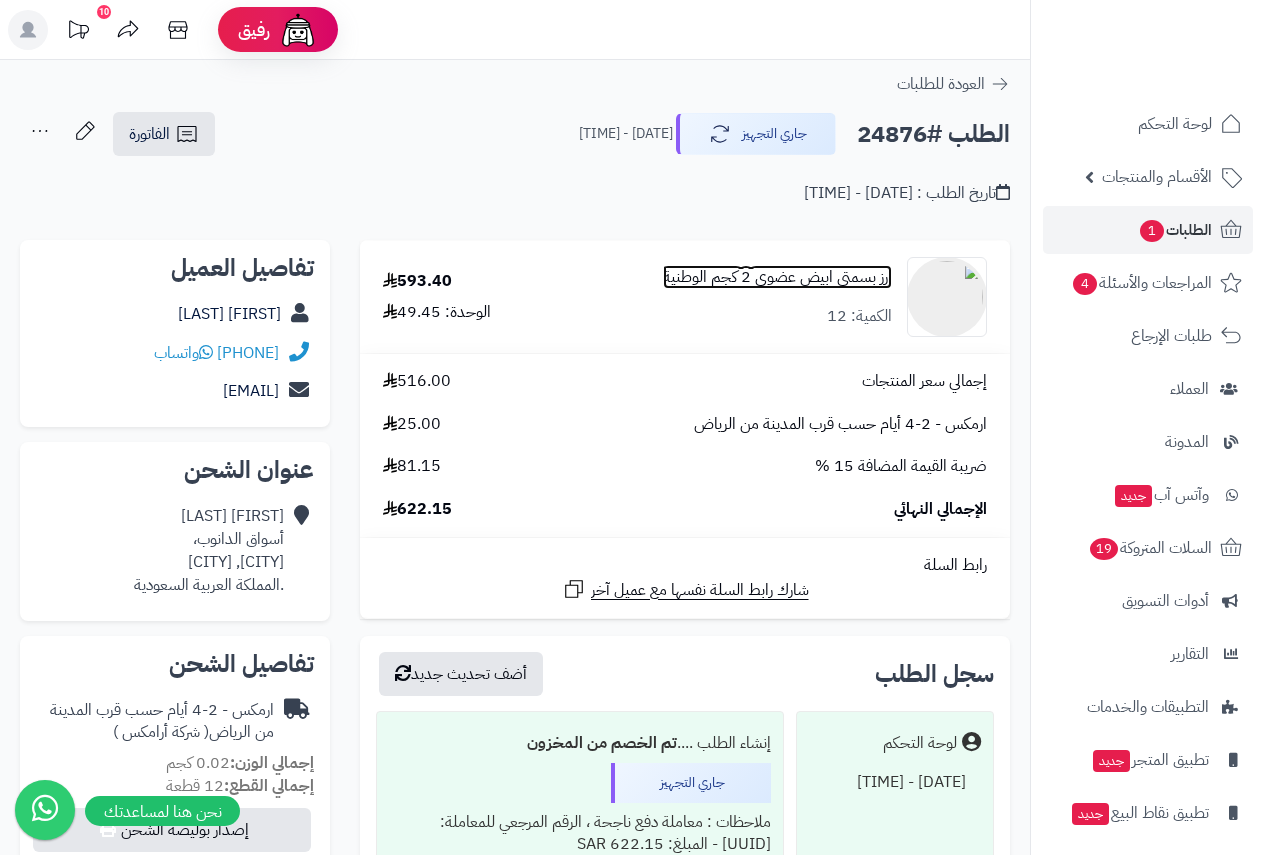 click on "ارز بسمتي ابيض عضوي 2 كجم الوطنية" at bounding box center [777, 277] 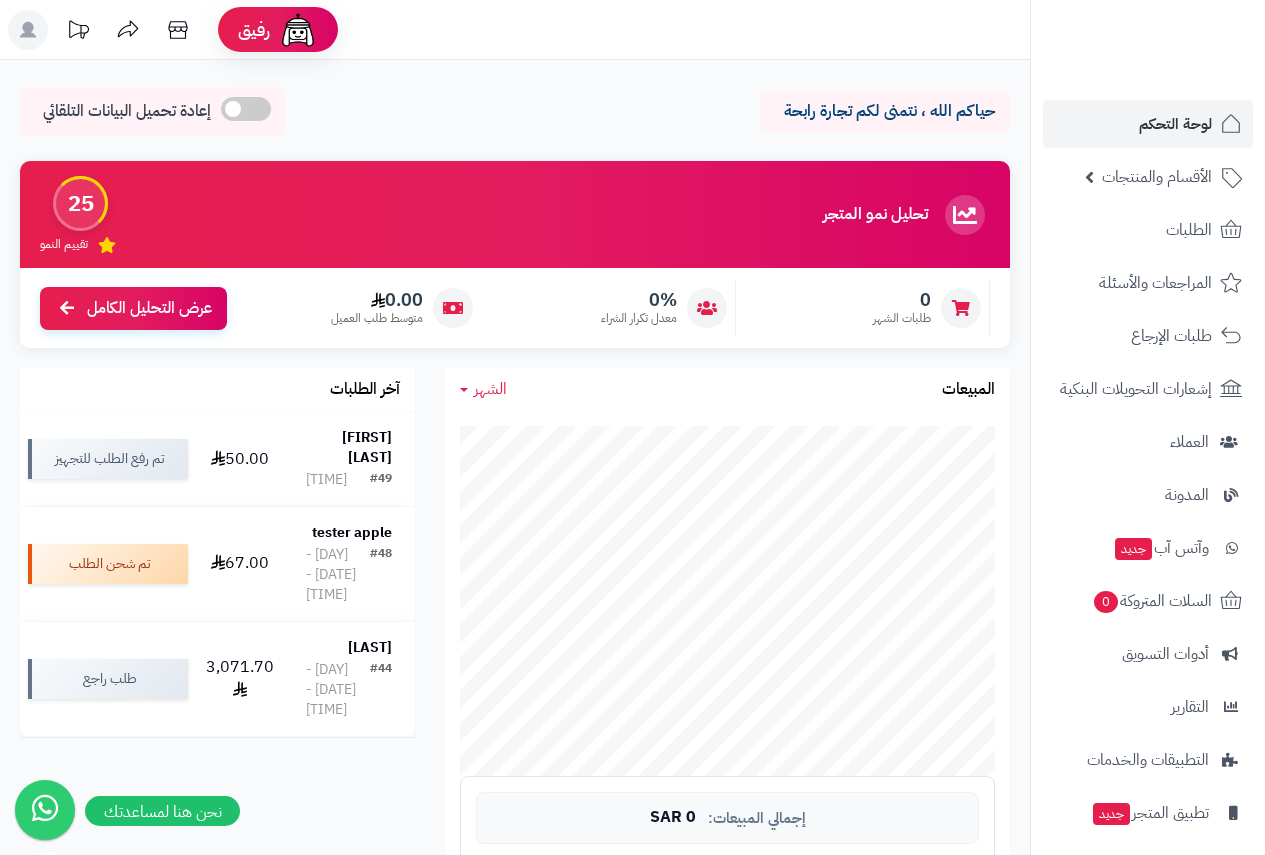 scroll, scrollTop: 0, scrollLeft: 0, axis: both 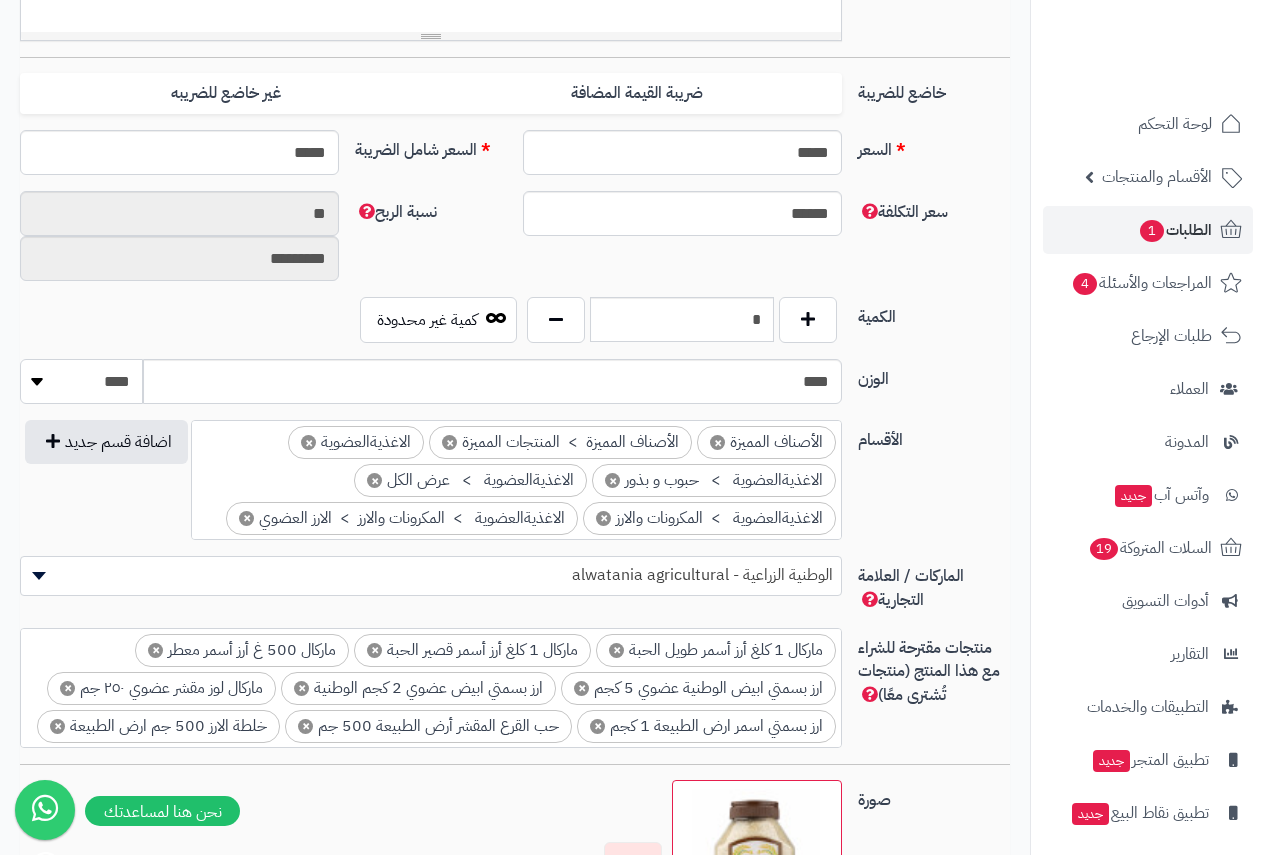 click on "******** **** ***** *****" at bounding box center [81, 381] 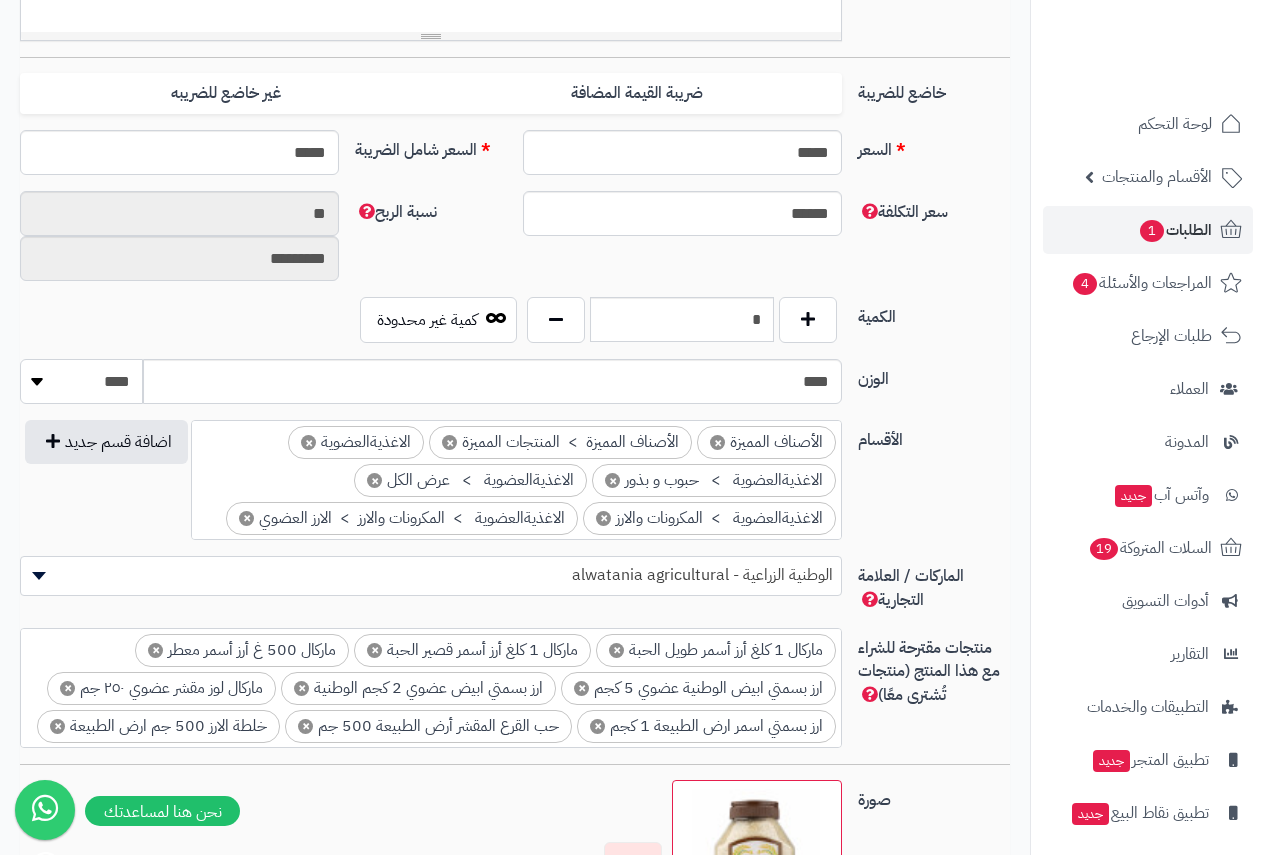 select on "*" 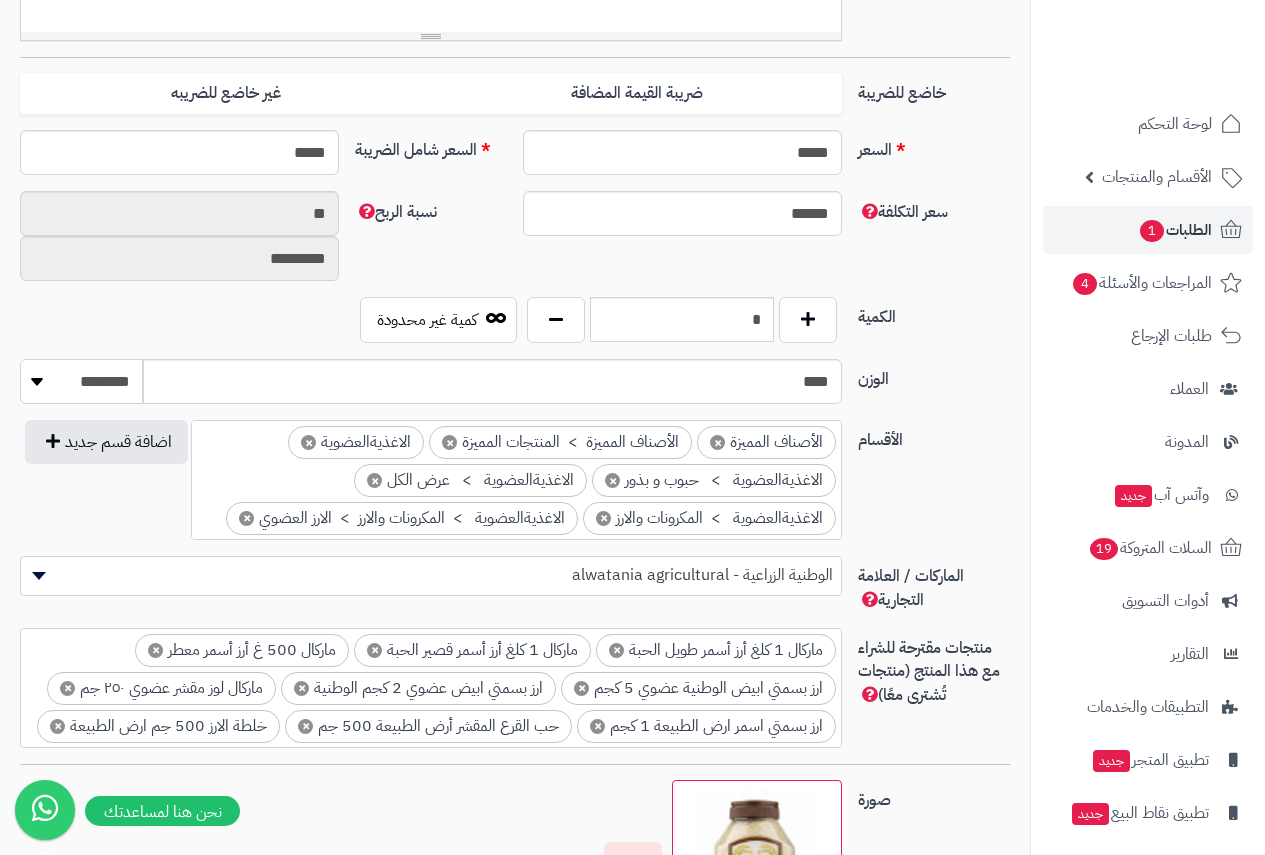 click on "******** **** ***** *****" at bounding box center [81, 381] 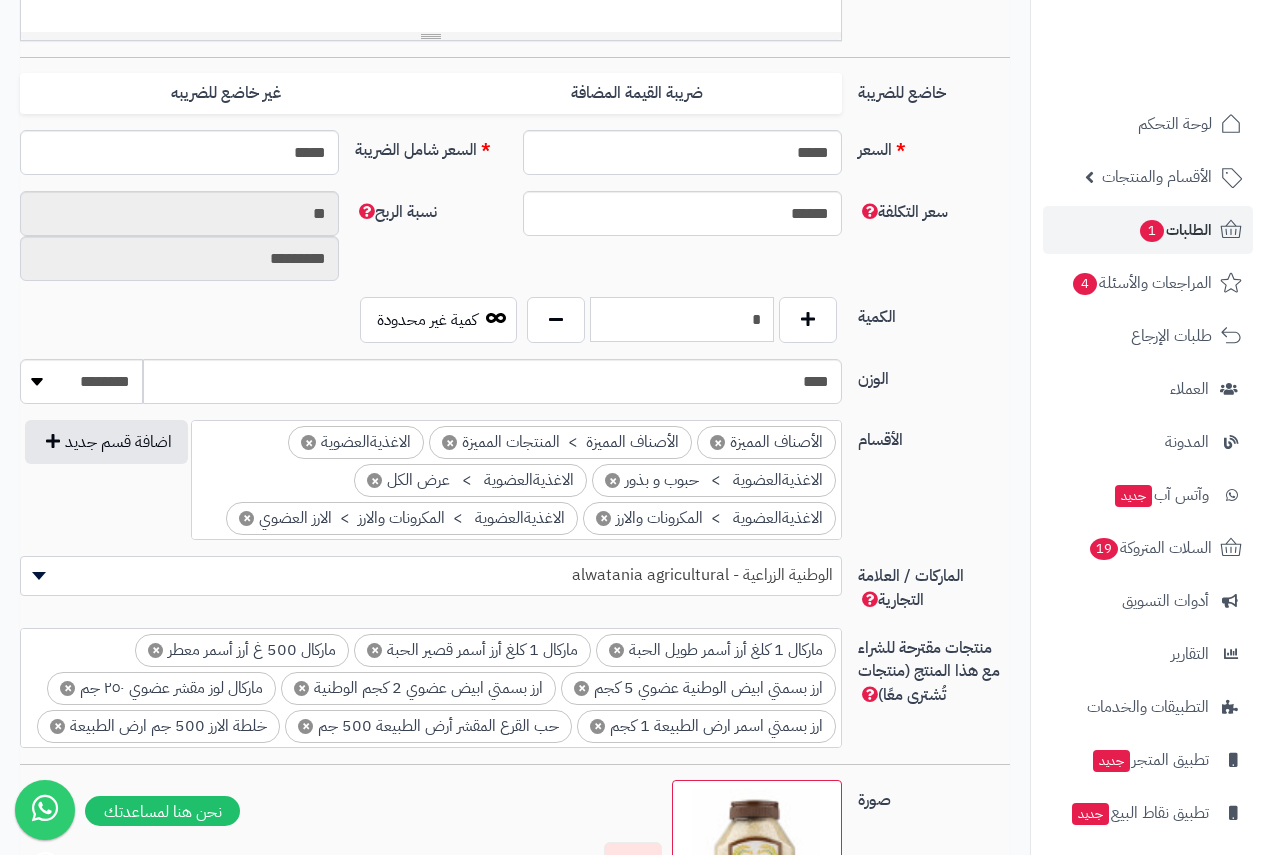 drag, startPoint x: 677, startPoint y: 329, endPoint x: 862, endPoint y: 319, distance: 185.27008 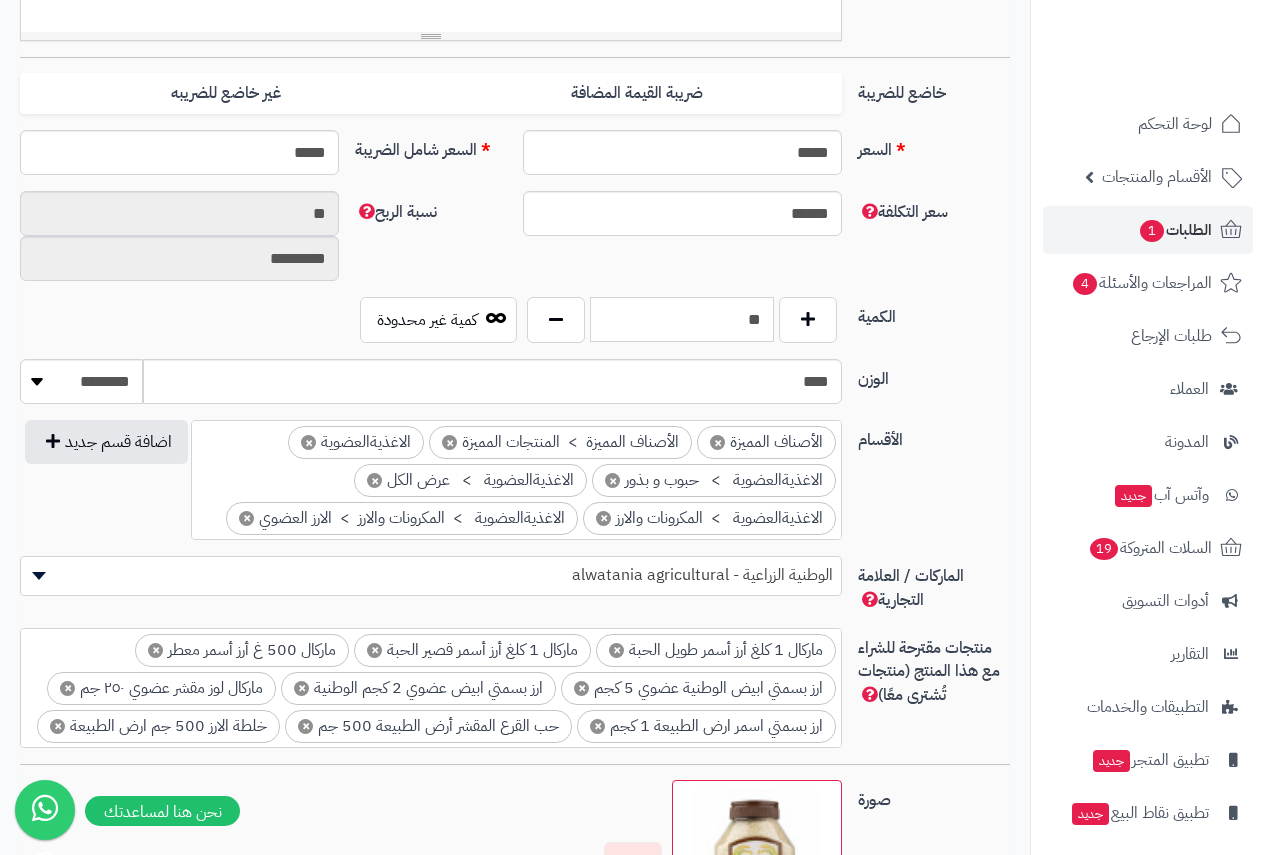 type on "*" 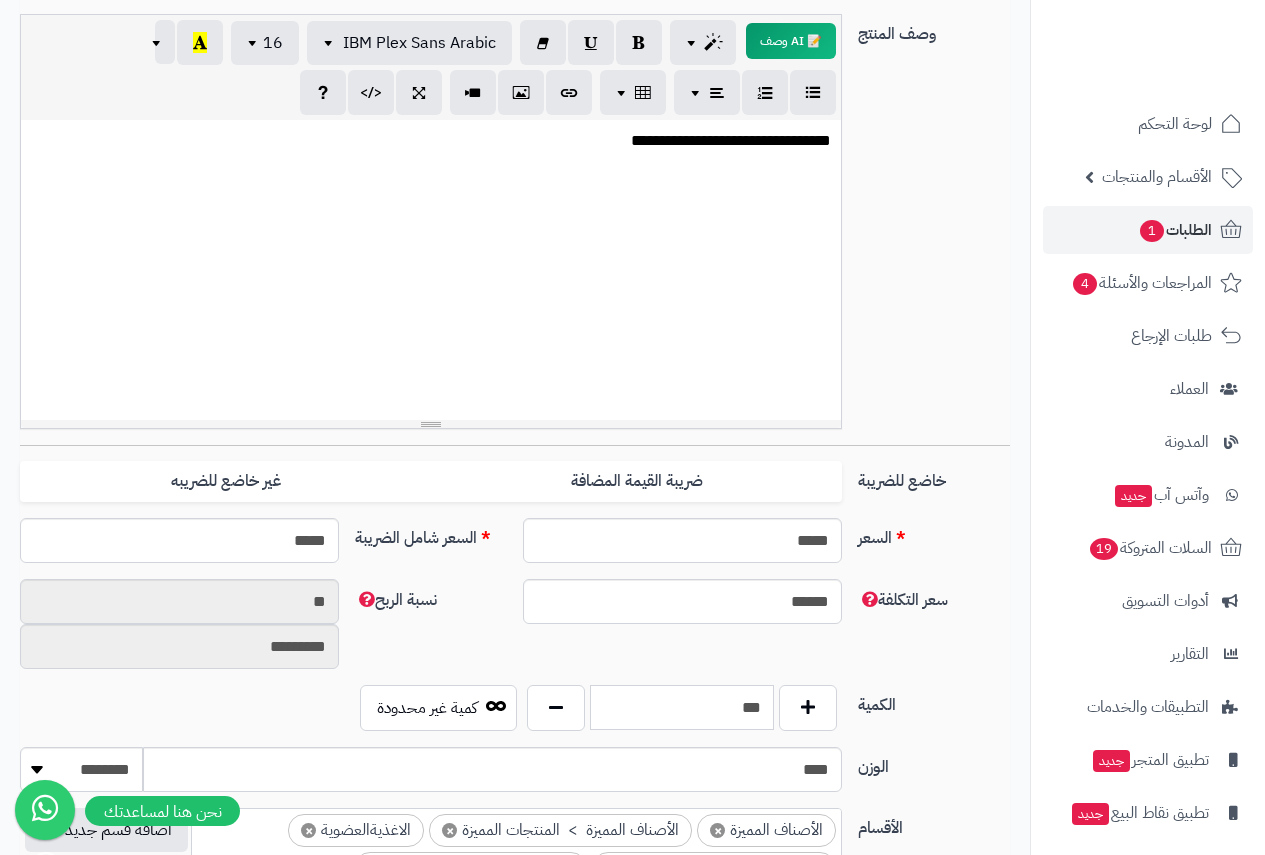 scroll, scrollTop: 167, scrollLeft: 0, axis: vertical 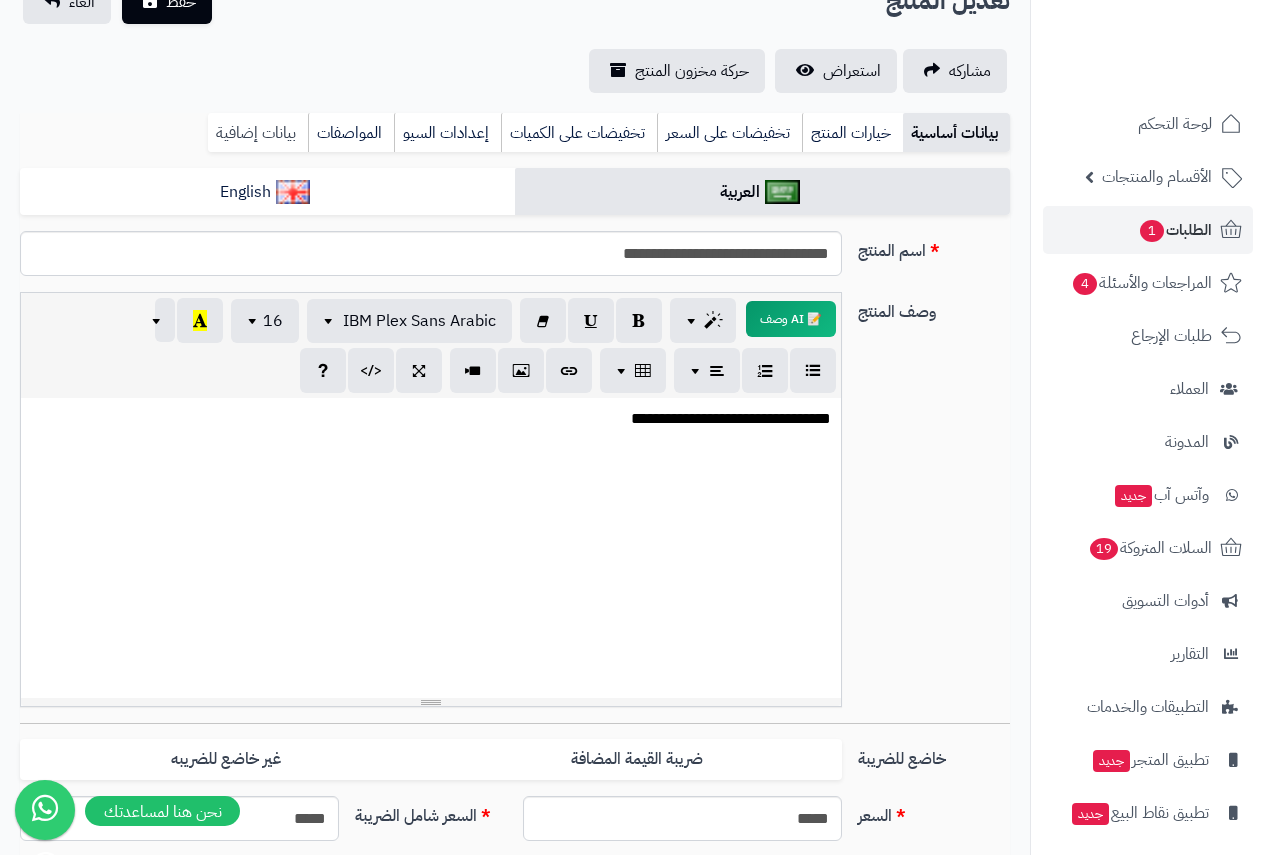 type on "***" 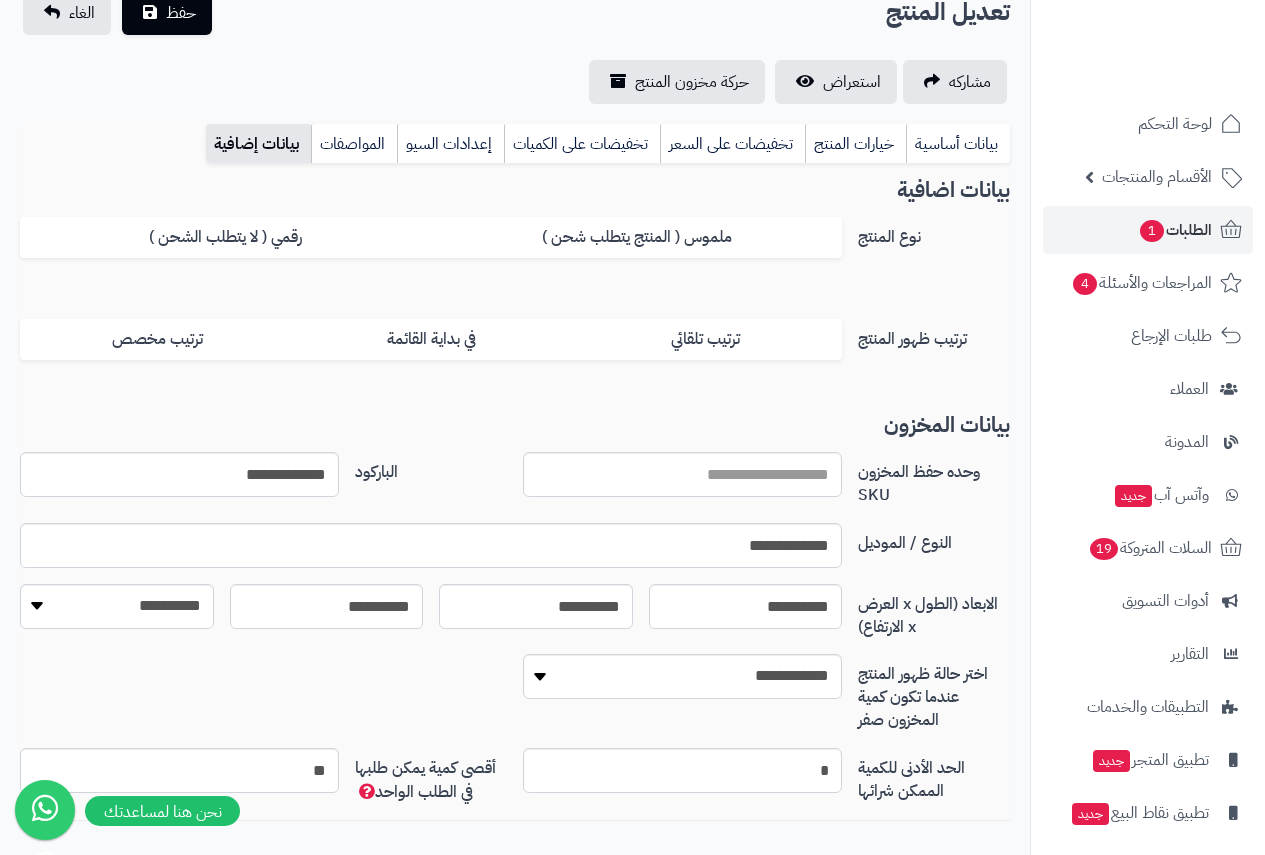 scroll, scrollTop: 0, scrollLeft: 0, axis: both 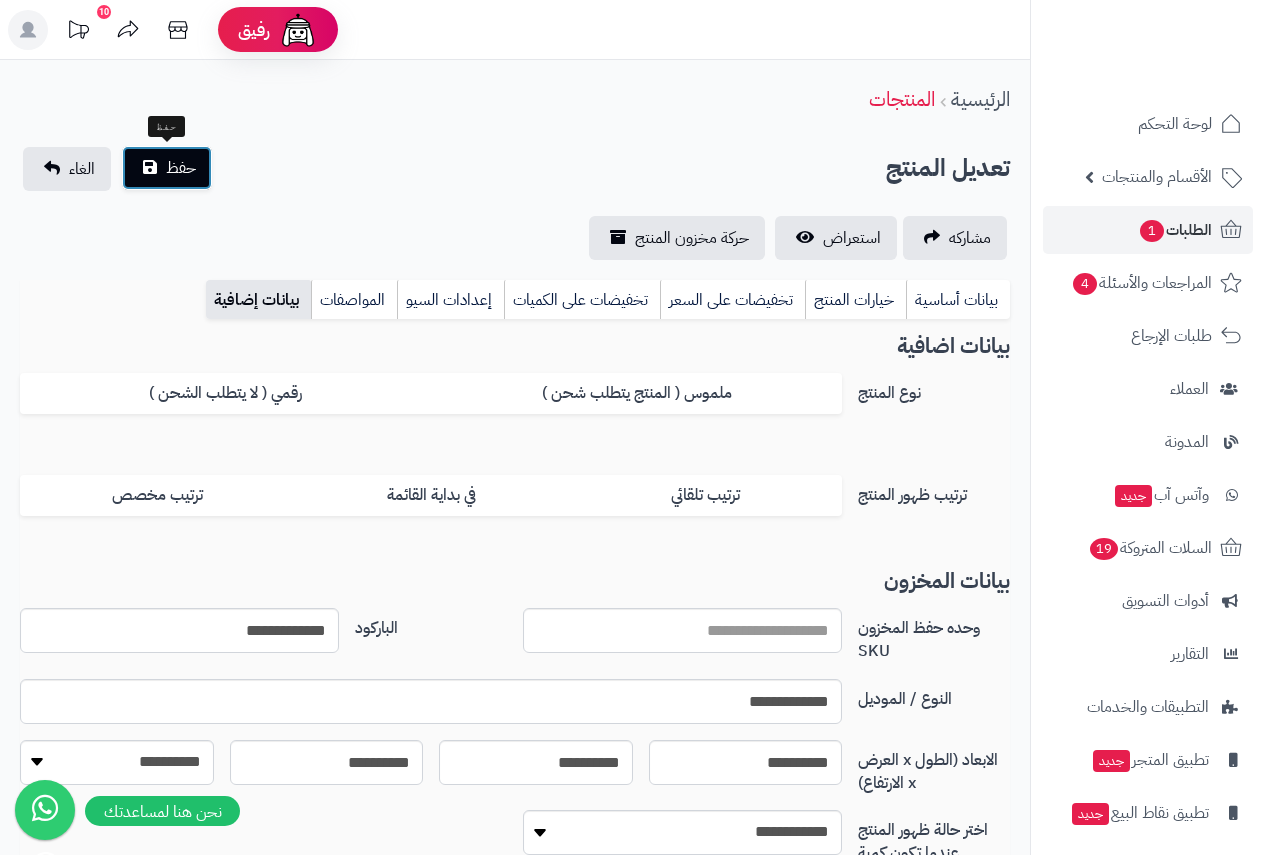 click on "حفظ" at bounding box center (181, 168) 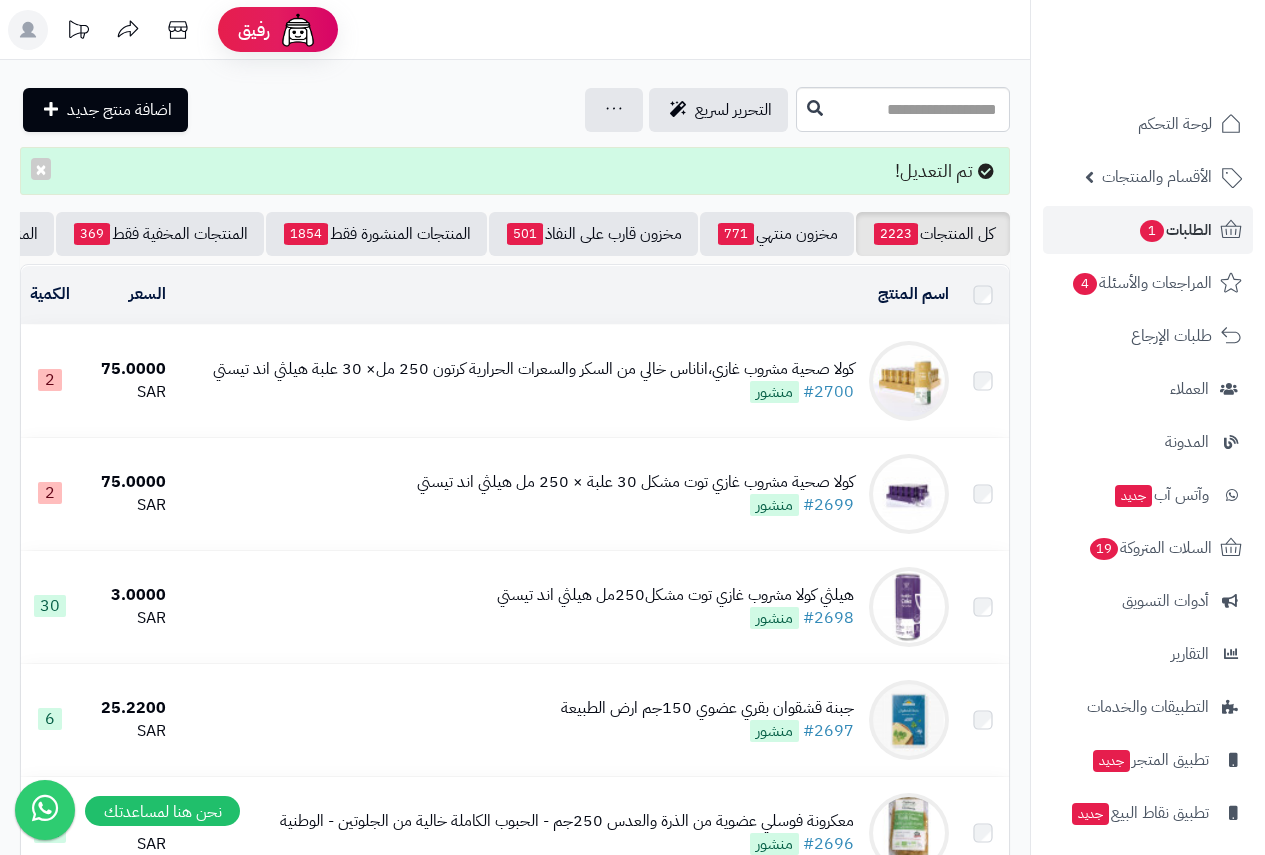 scroll, scrollTop: 0, scrollLeft: 0, axis: both 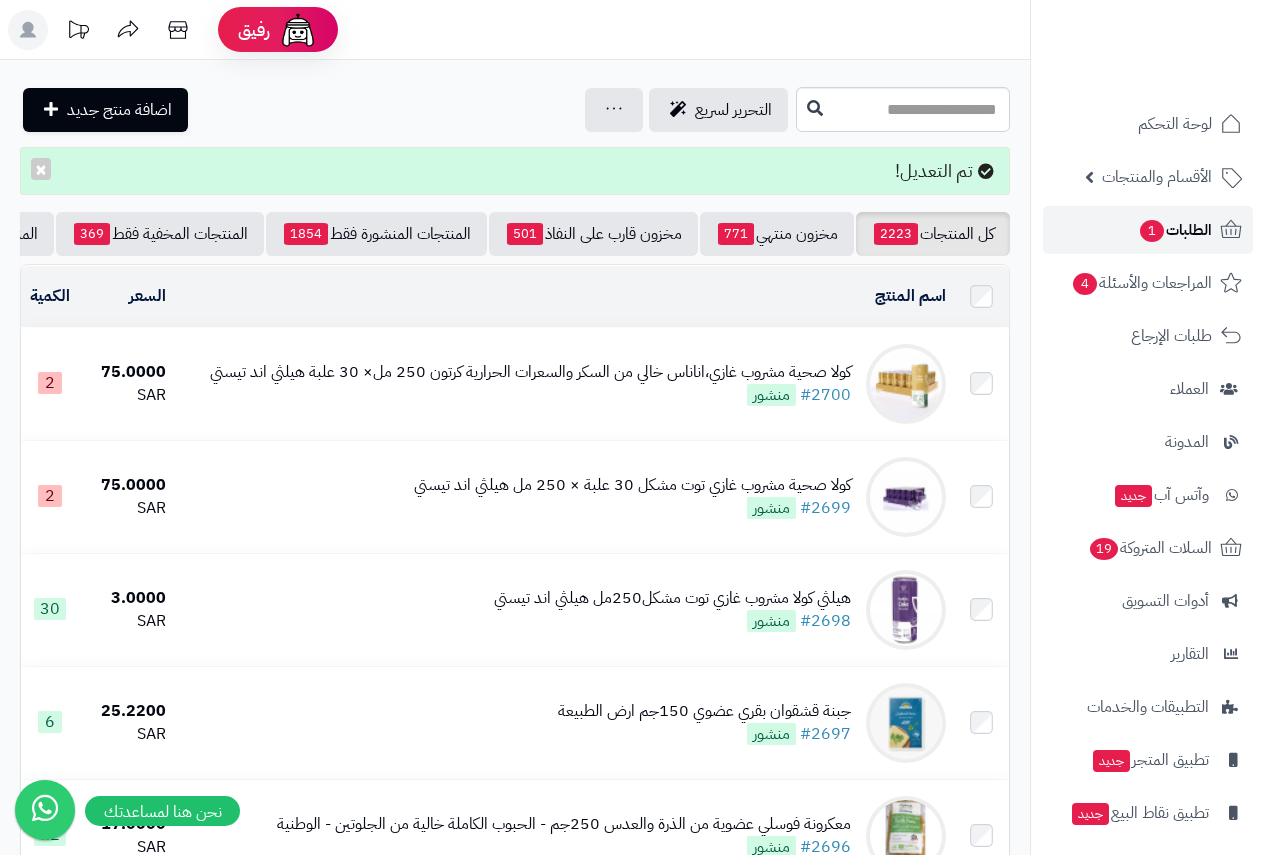 click on "1" at bounding box center [1152, 231] 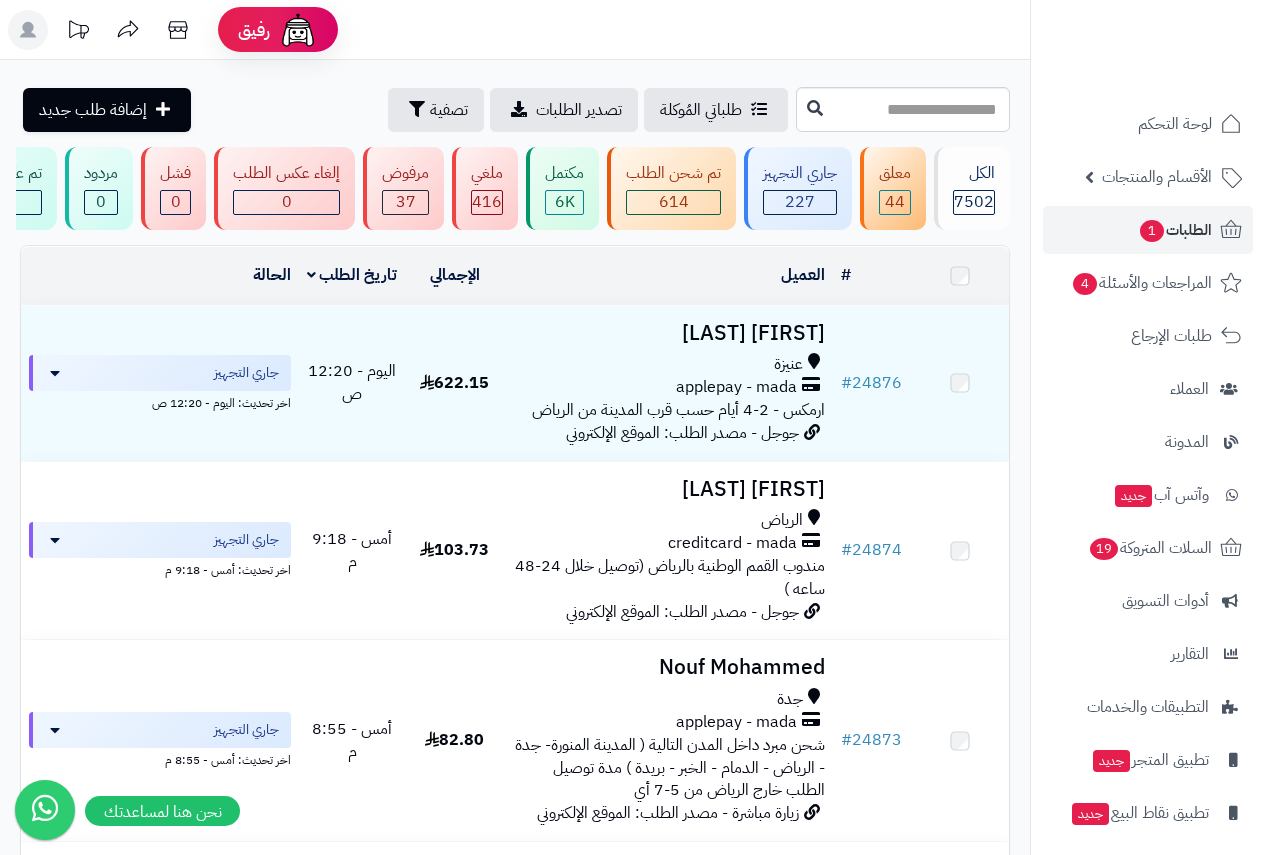 scroll, scrollTop: 0, scrollLeft: 0, axis: both 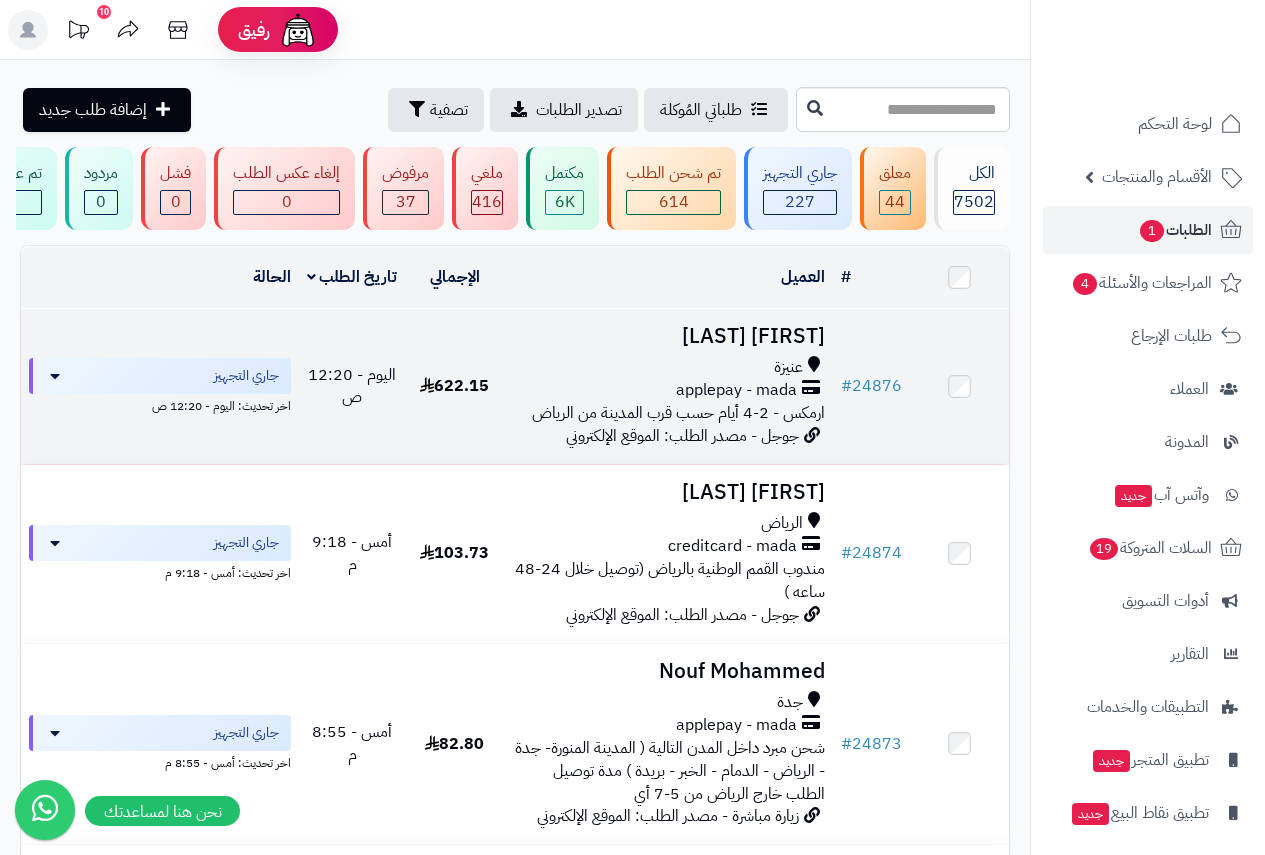 click on "[FIRST] [LAST]" at bounding box center [668, 336] 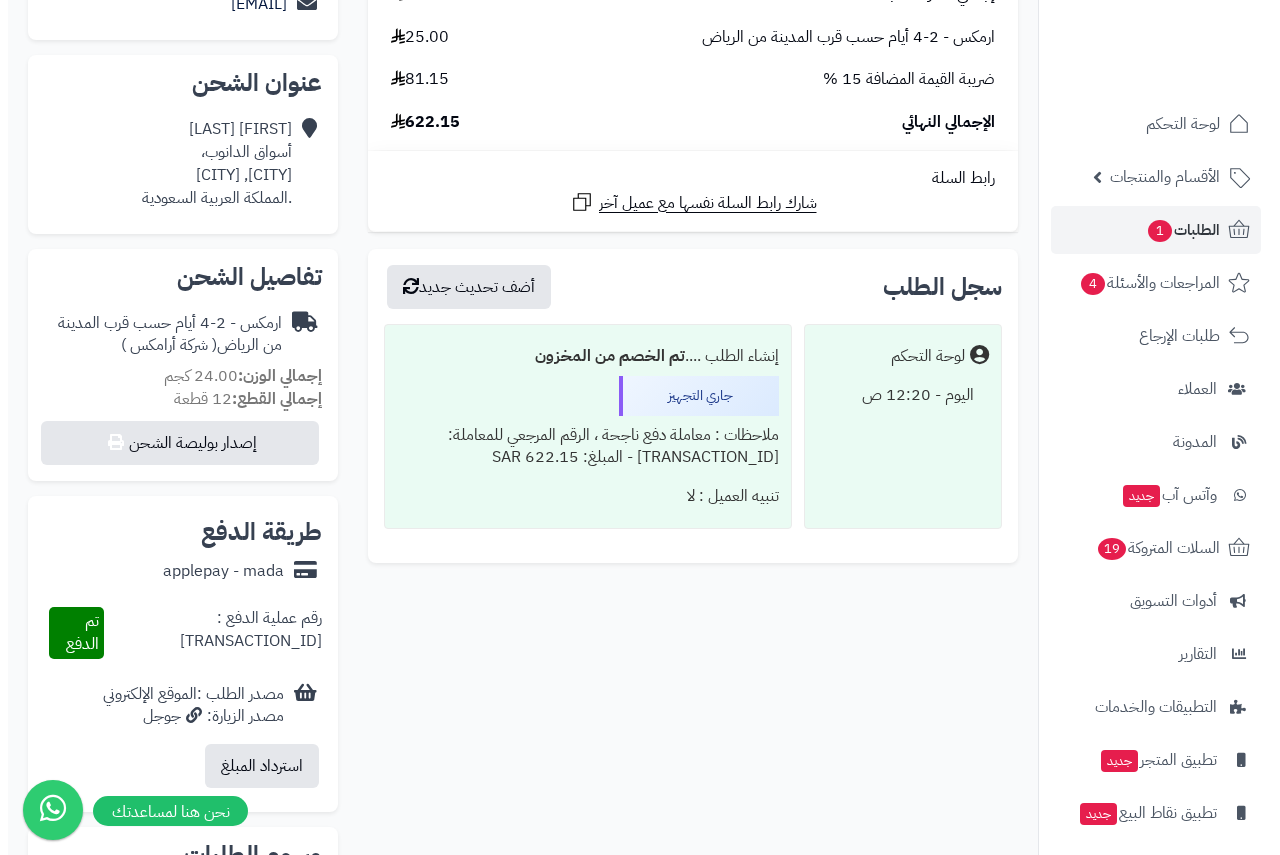 scroll, scrollTop: 417, scrollLeft: 0, axis: vertical 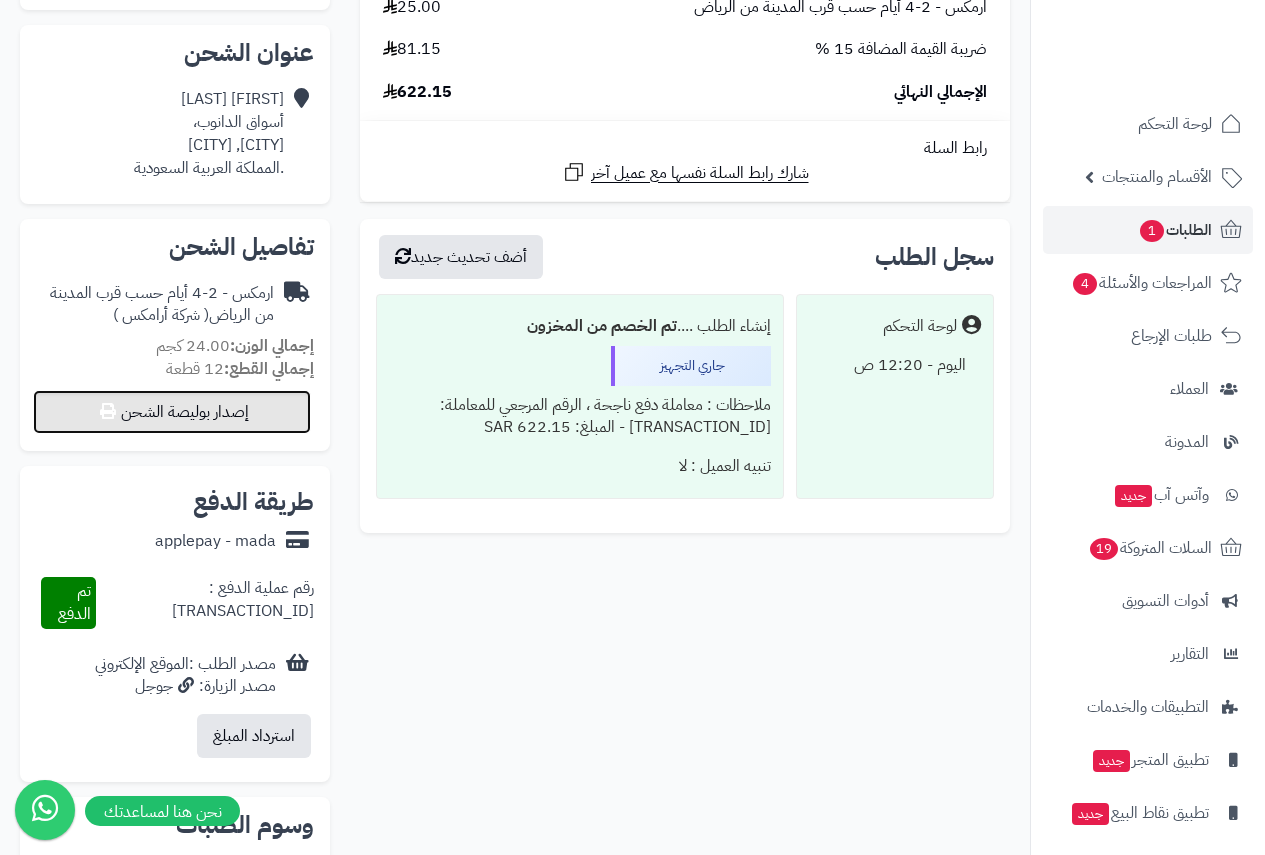 click on "إصدار بوليصة الشحن" at bounding box center (172, 412) 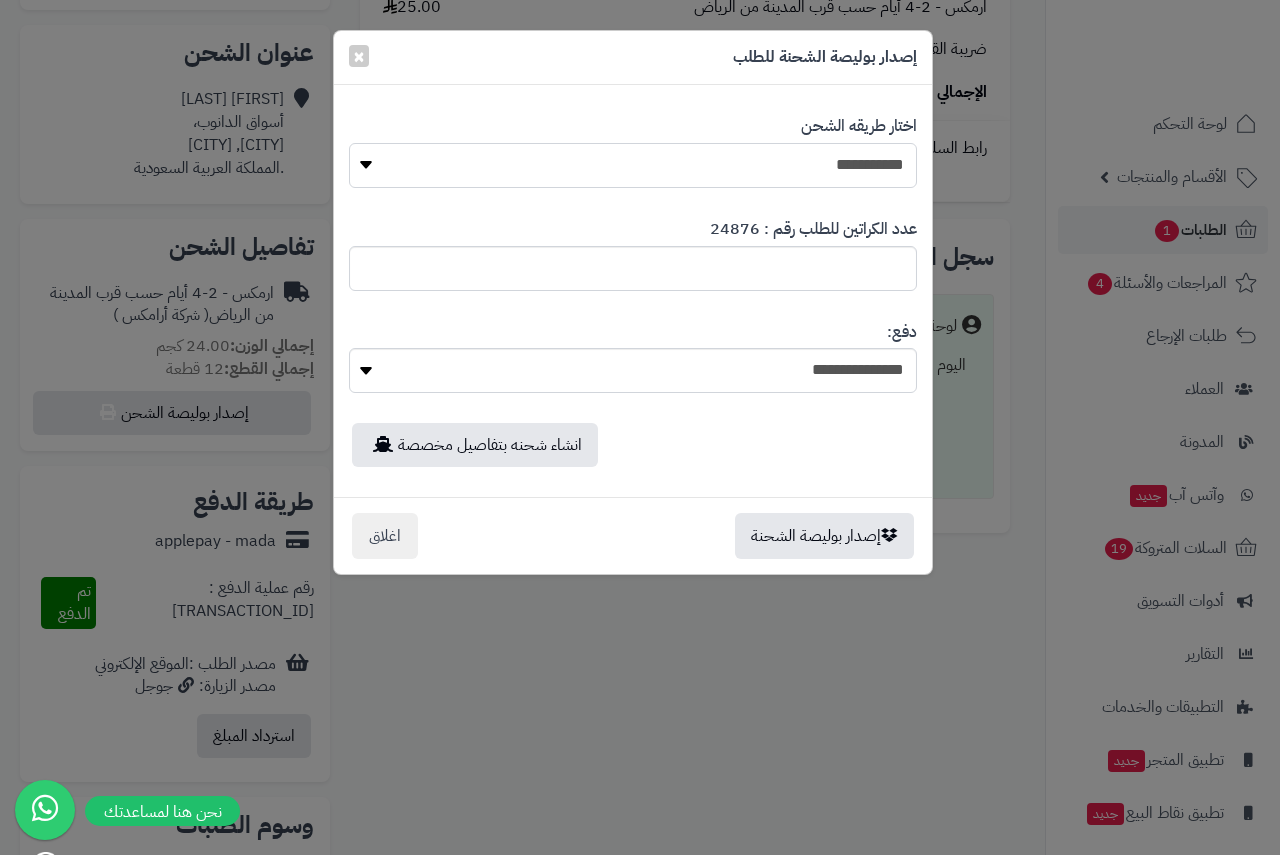 click on "**********" at bounding box center [633, 165] 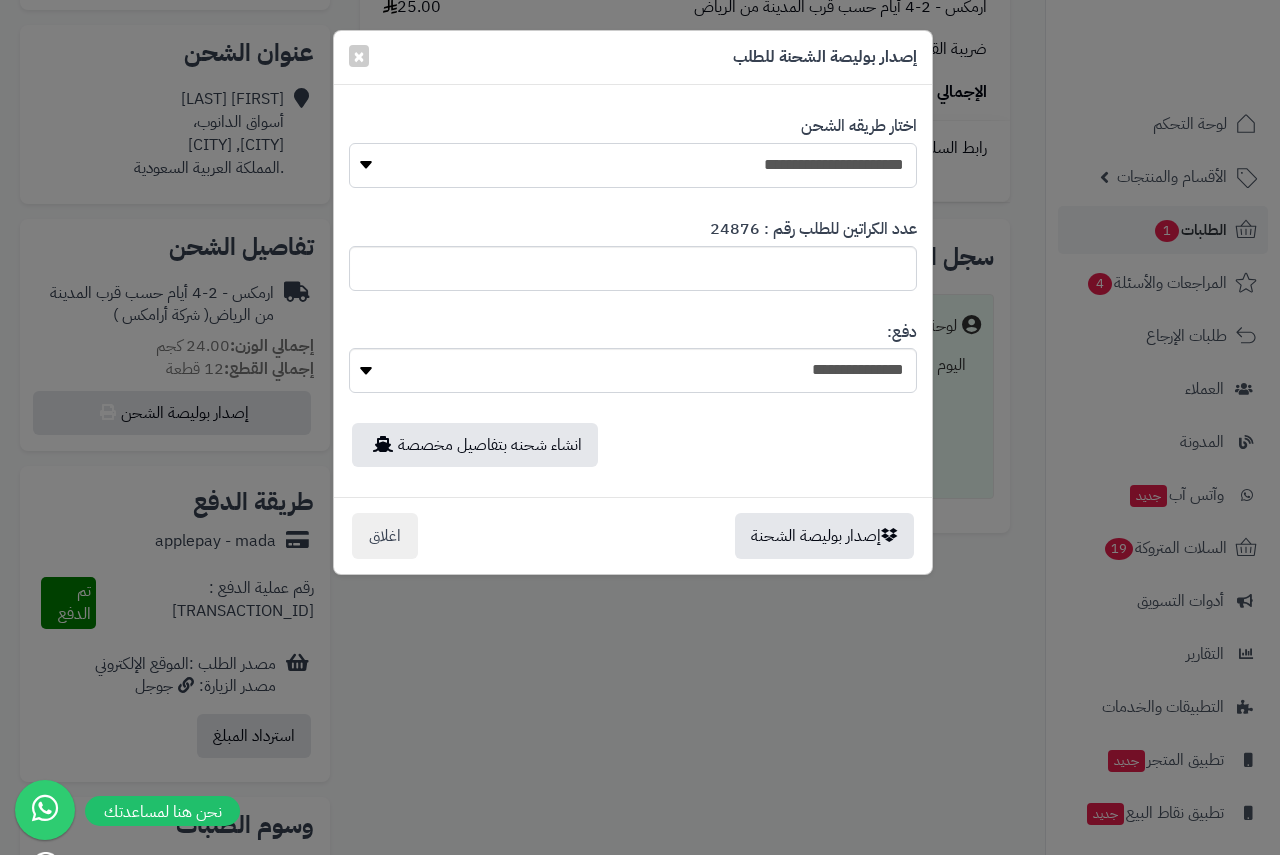click on "**********" at bounding box center (633, 165) 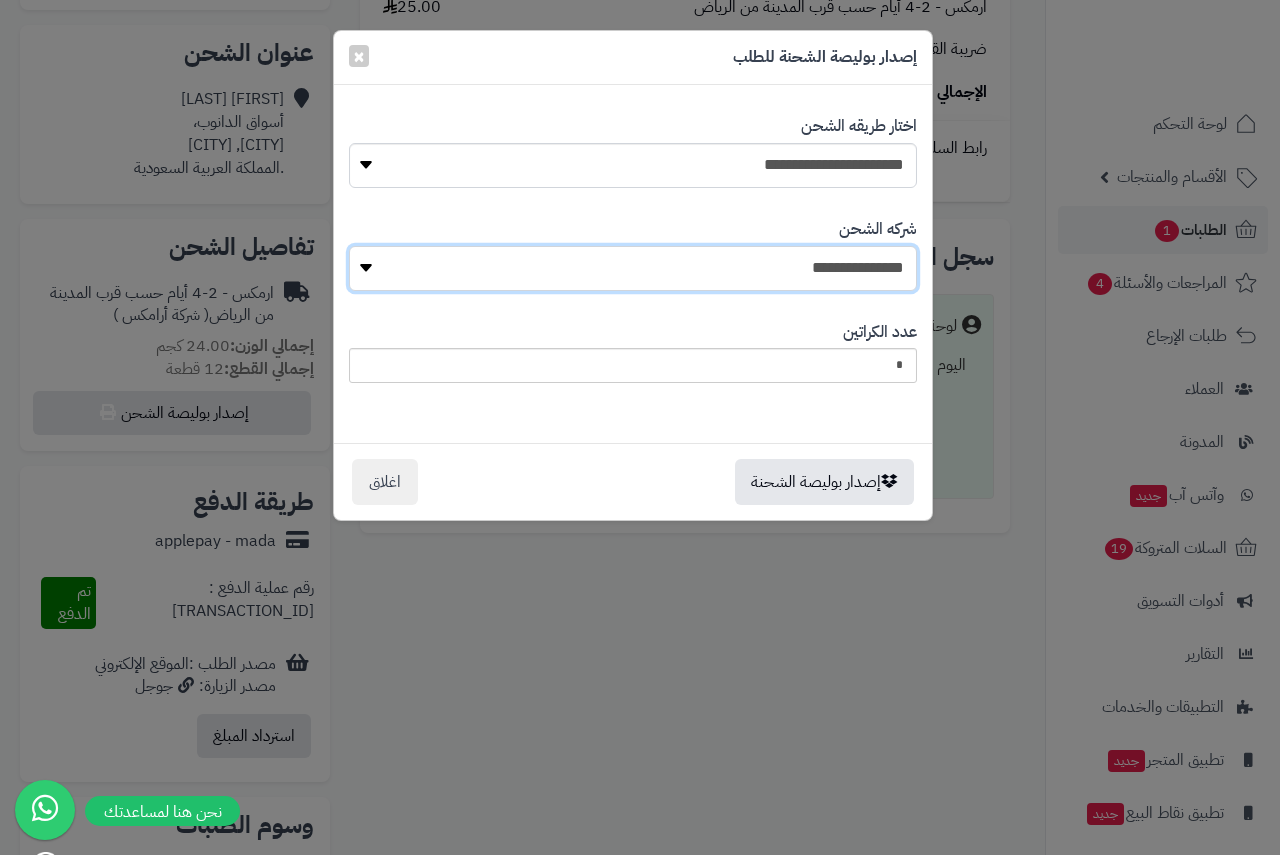 click on "**********" at bounding box center (633, 268) 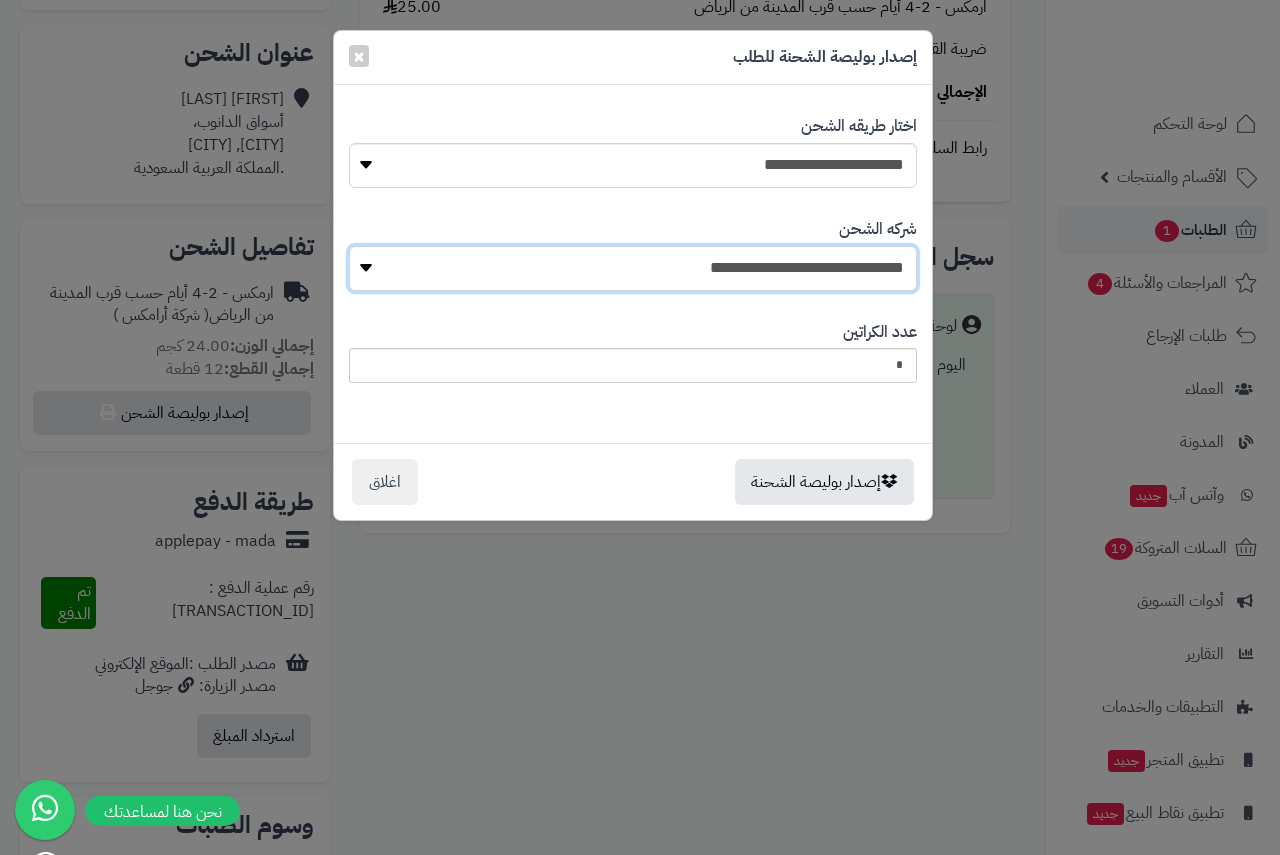 click on "**********" at bounding box center [633, 268] 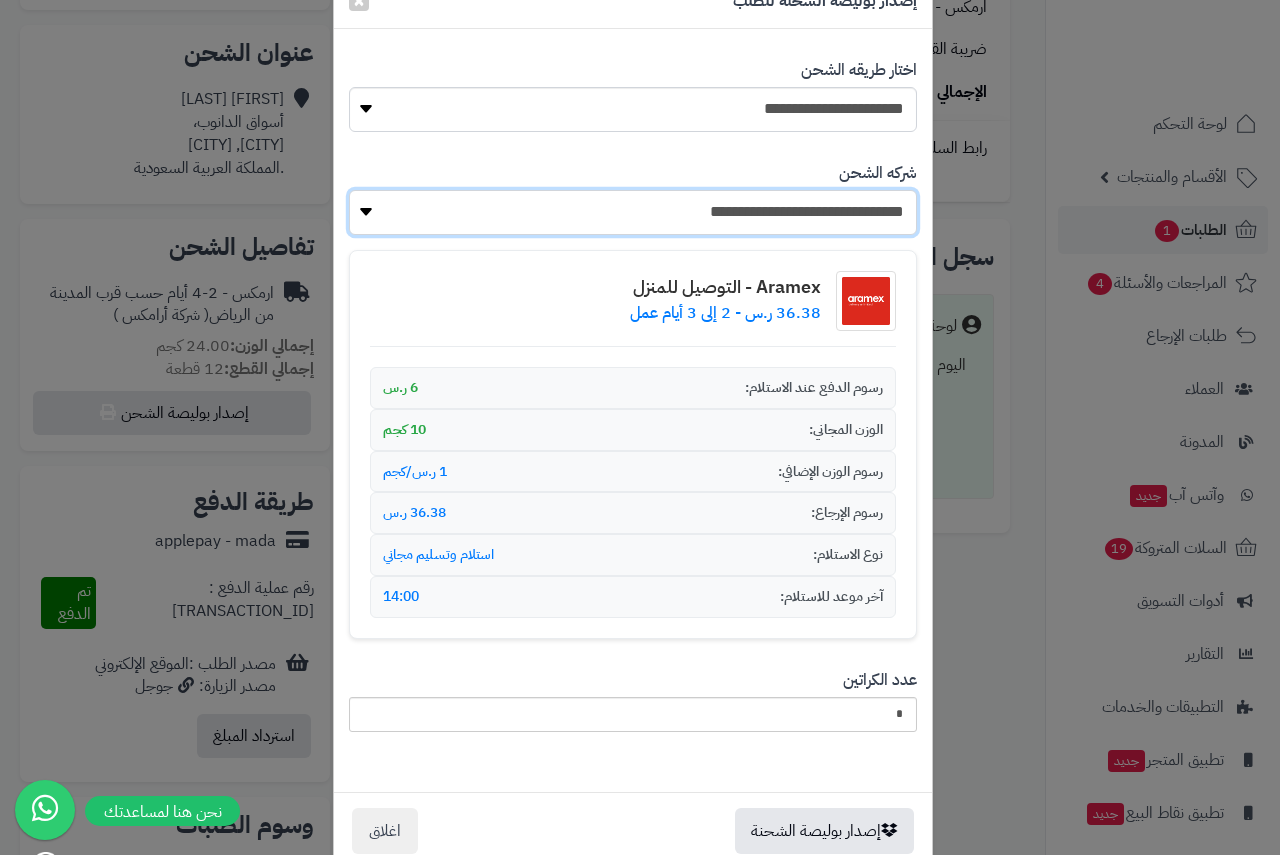 scroll, scrollTop: 101, scrollLeft: 0, axis: vertical 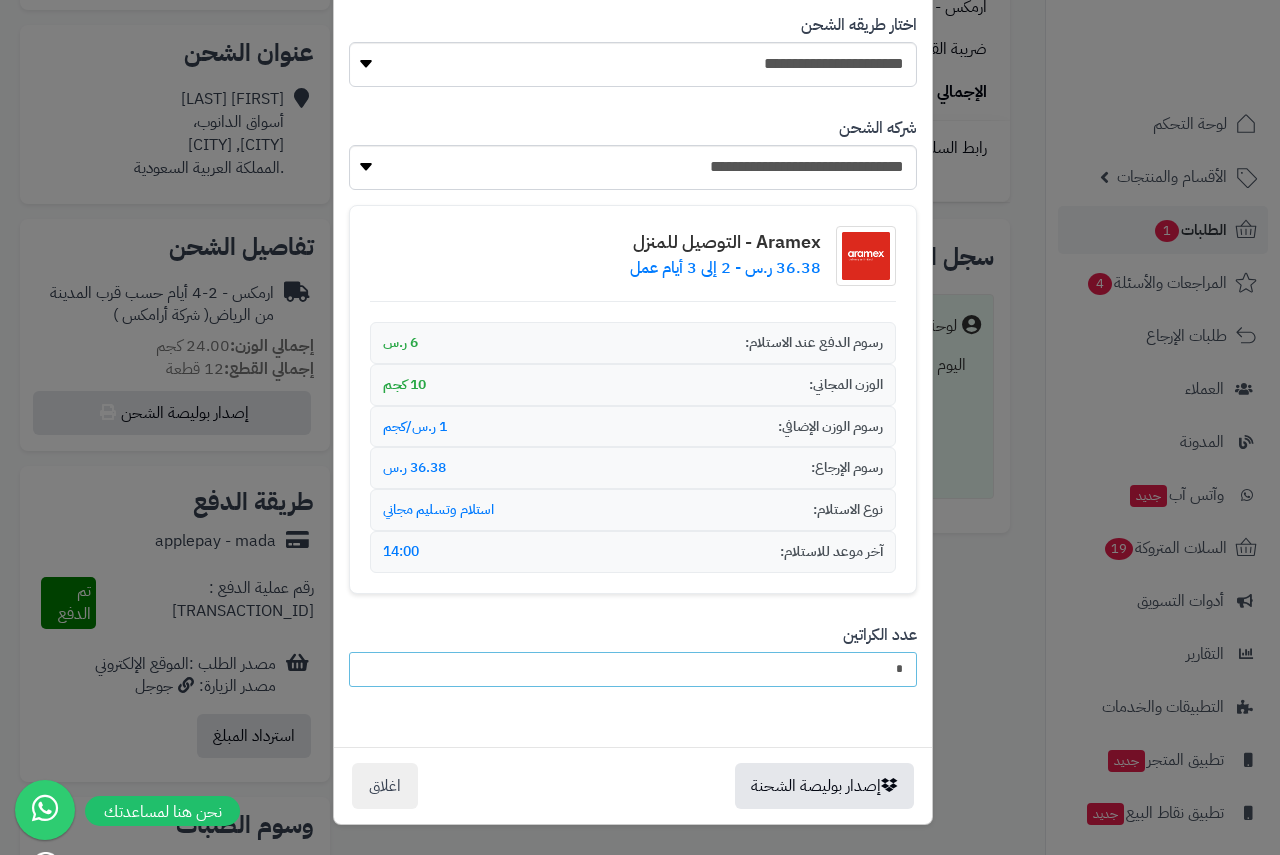 drag, startPoint x: 879, startPoint y: 672, endPoint x: 957, endPoint y: 672, distance: 78 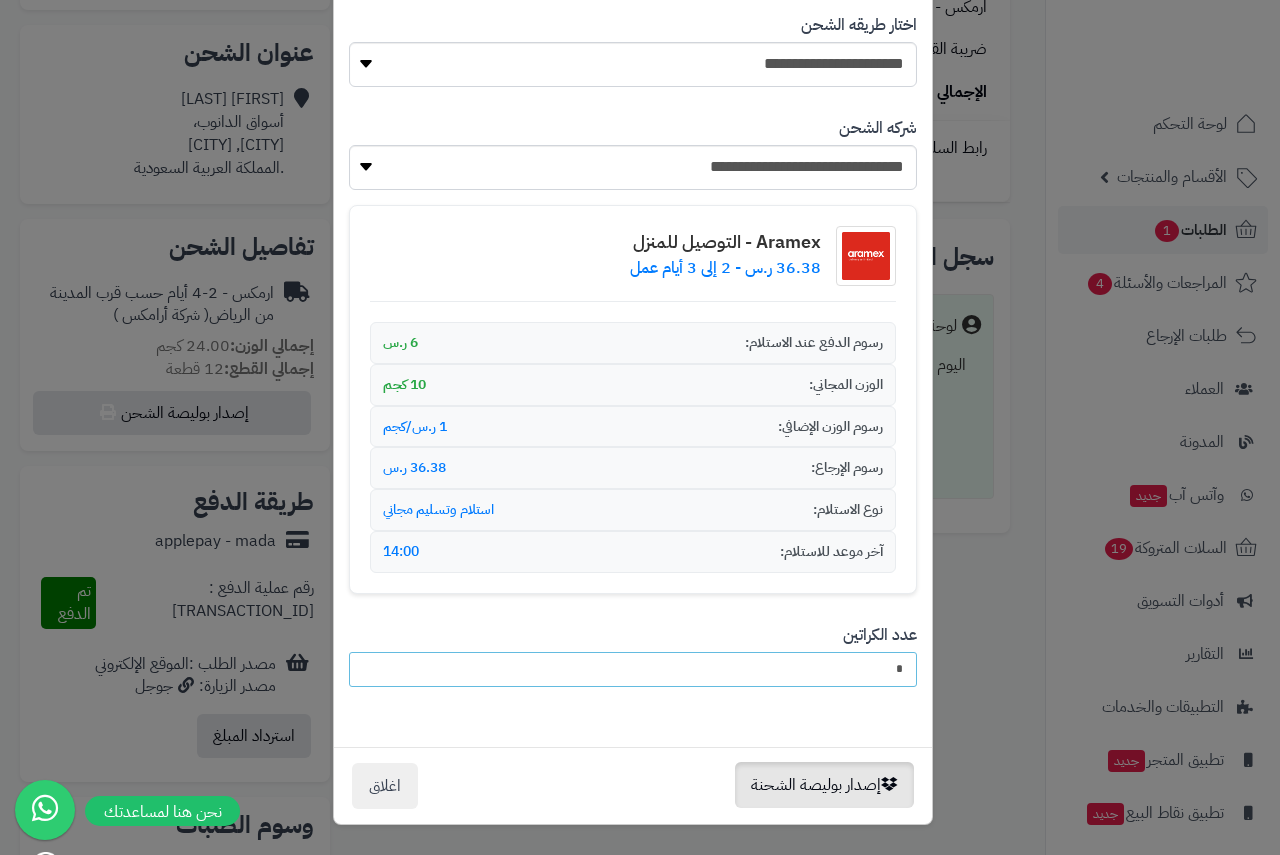type on "*" 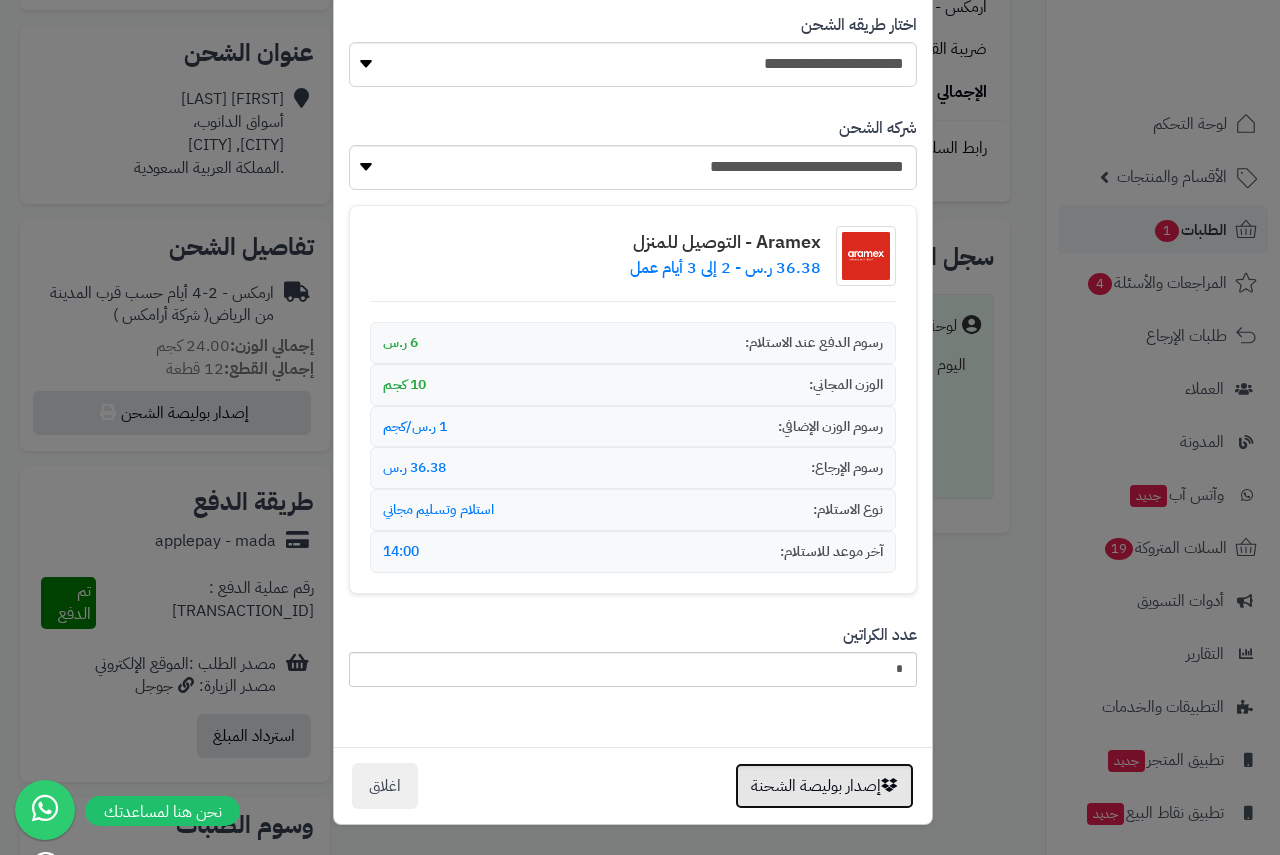 click on "إصدار بوليصة الشحنة" at bounding box center (824, 786) 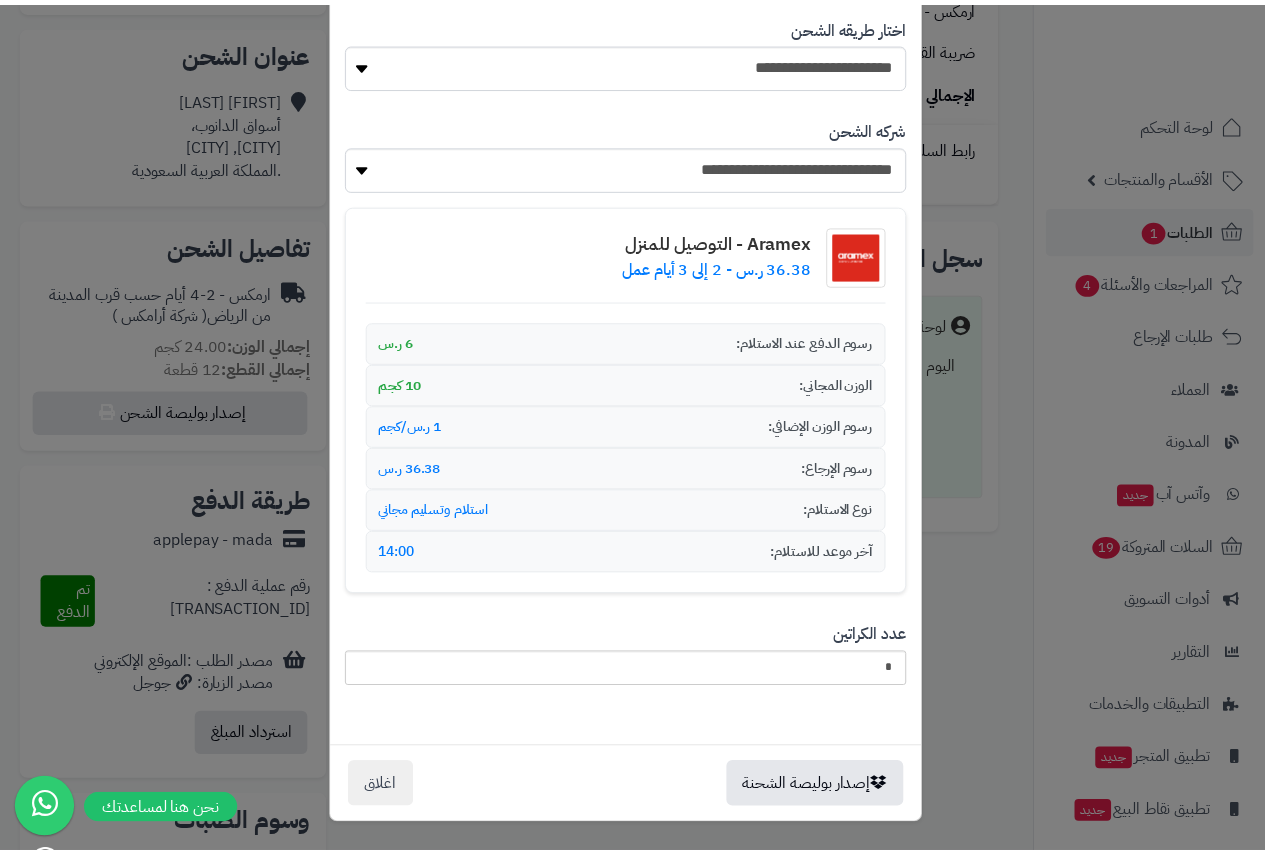 scroll, scrollTop: 166, scrollLeft: 0, axis: vertical 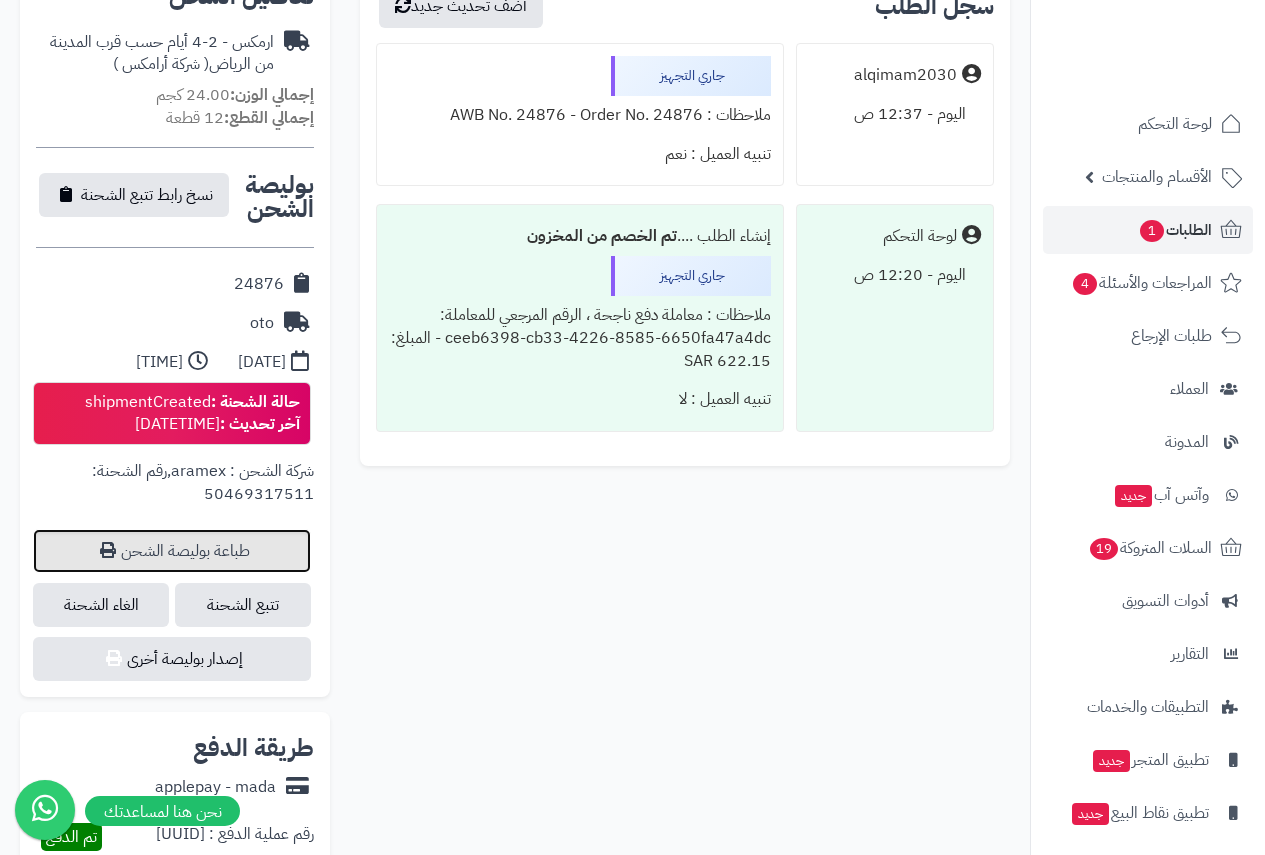click on "طباعة بوليصة الشحن" at bounding box center [172, 551] 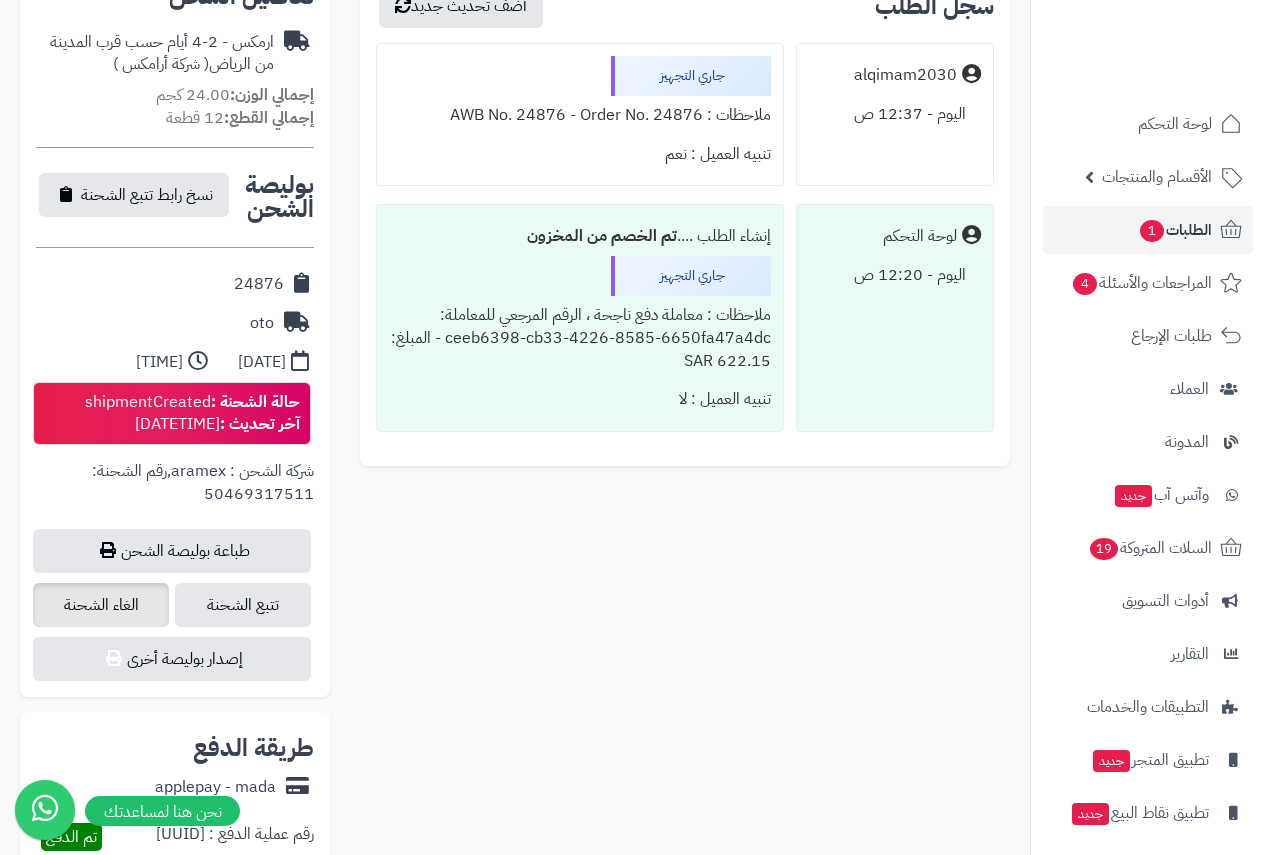 click on "الغاء الشحنة" at bounding box center [101, 605] 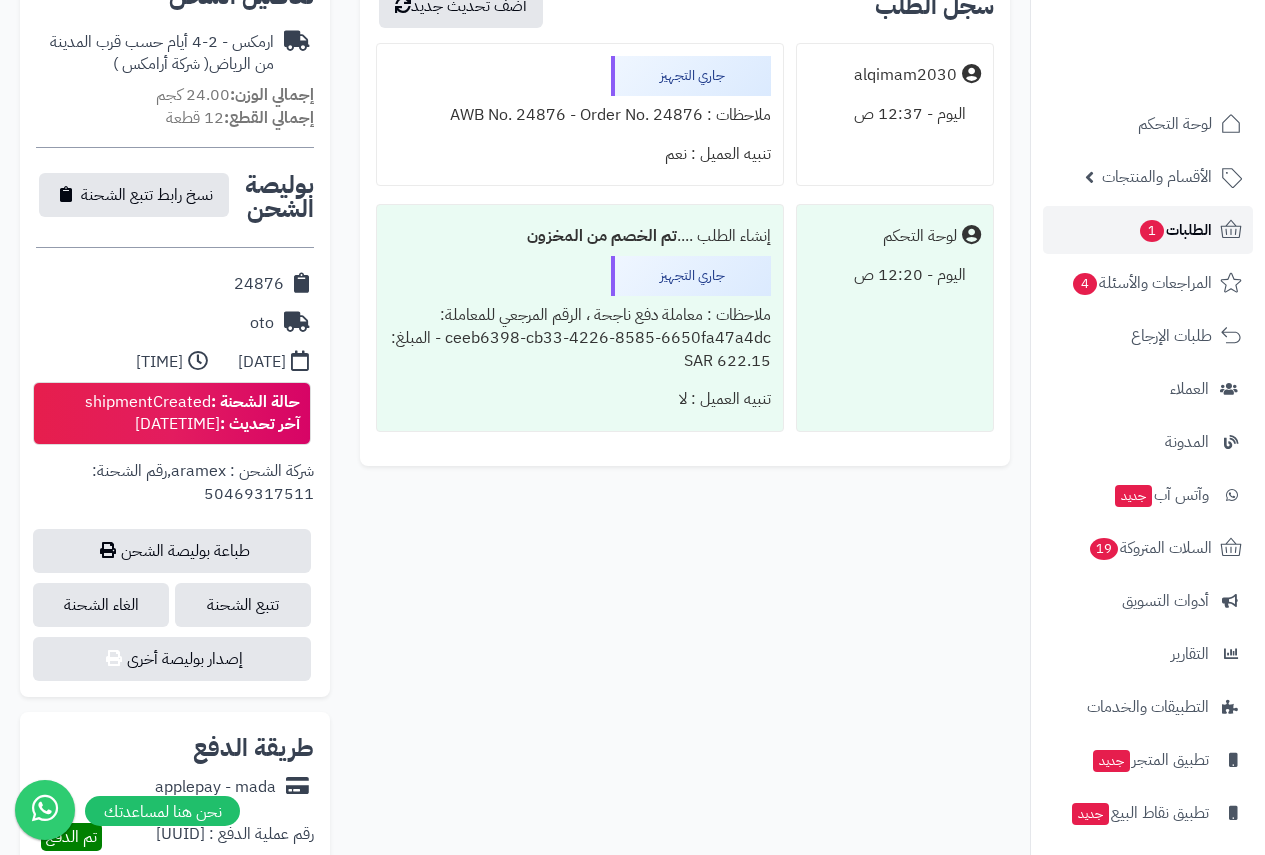 click on "الطلبات  1" at bounding box center (1175, 230) 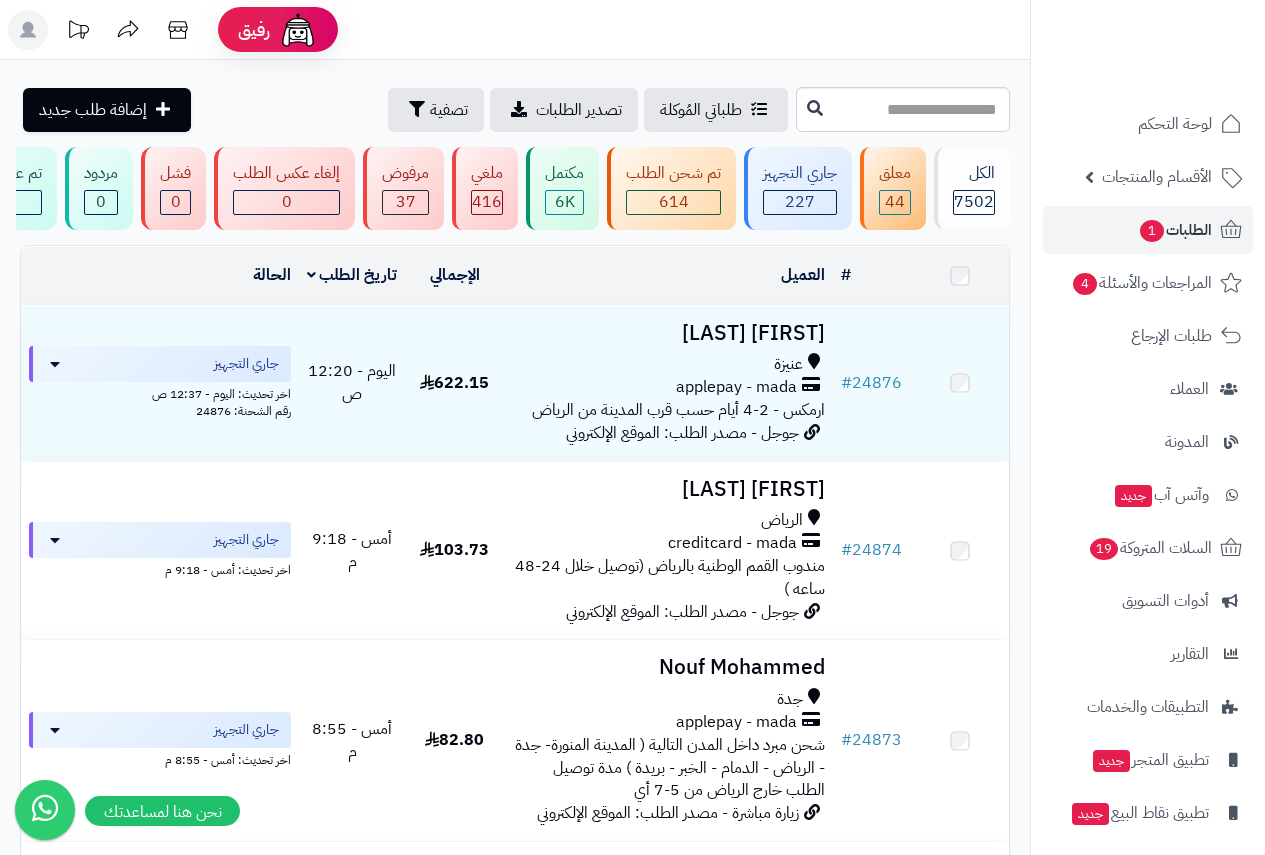 scroll, scrollTop: 0, scrollLeft: 0, axis: both 